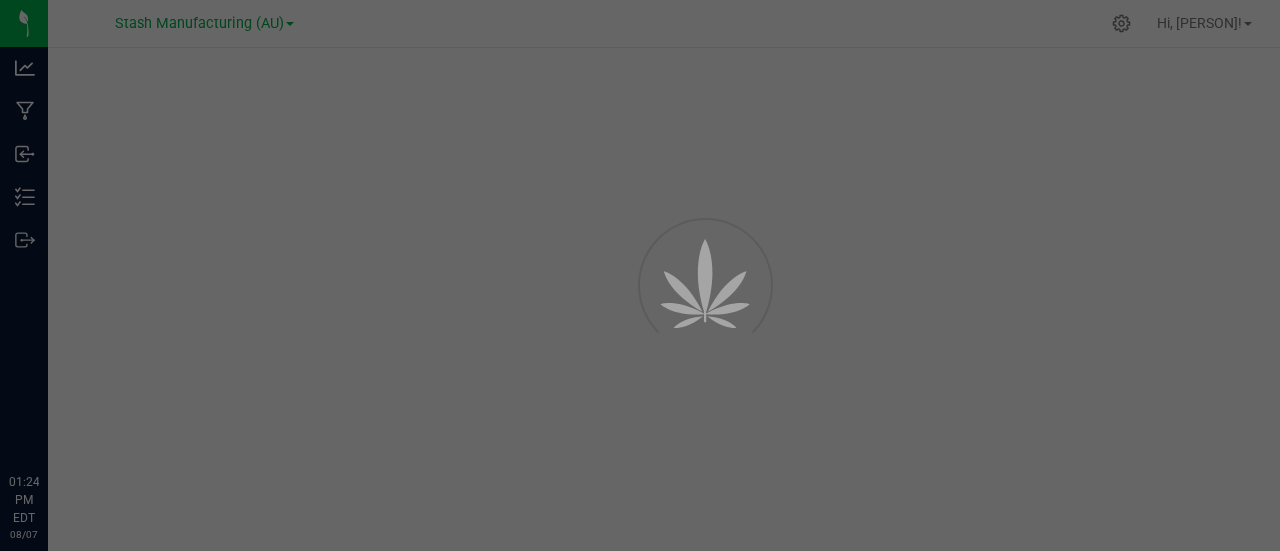 scroll, scrollTop: 0, scrollLeft: 0, axis: both 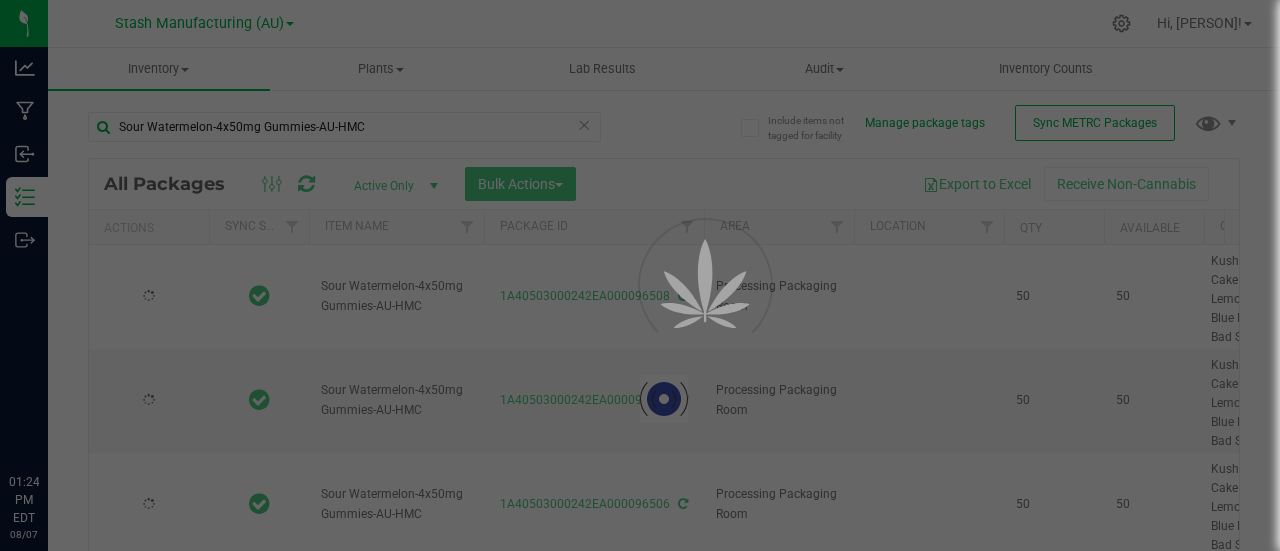 type on "2025-07-23" 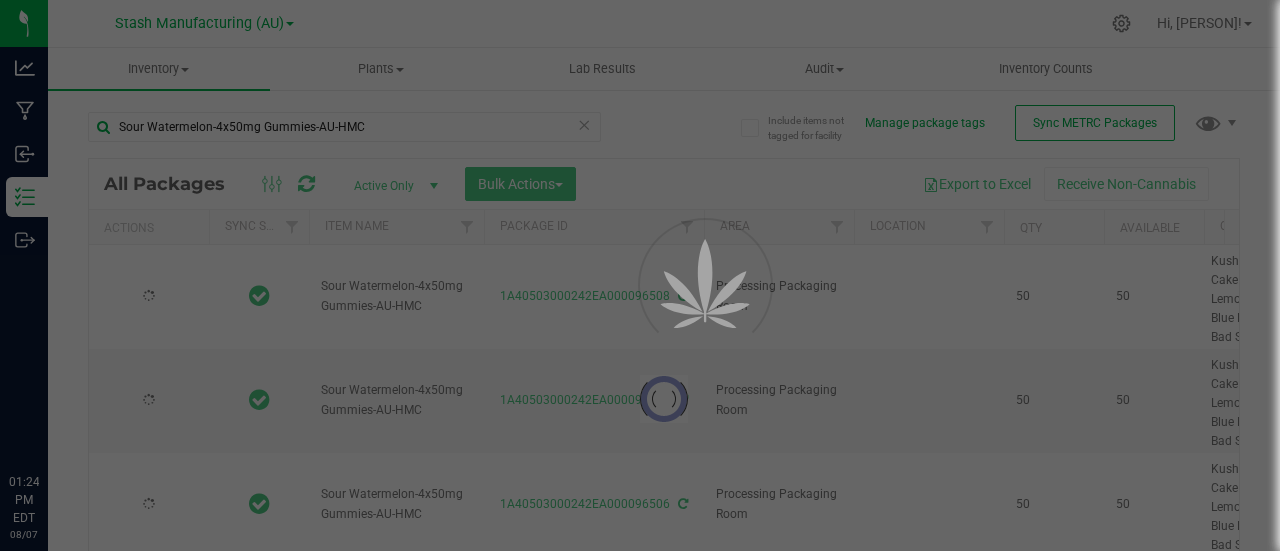 type on "2026-07-23" 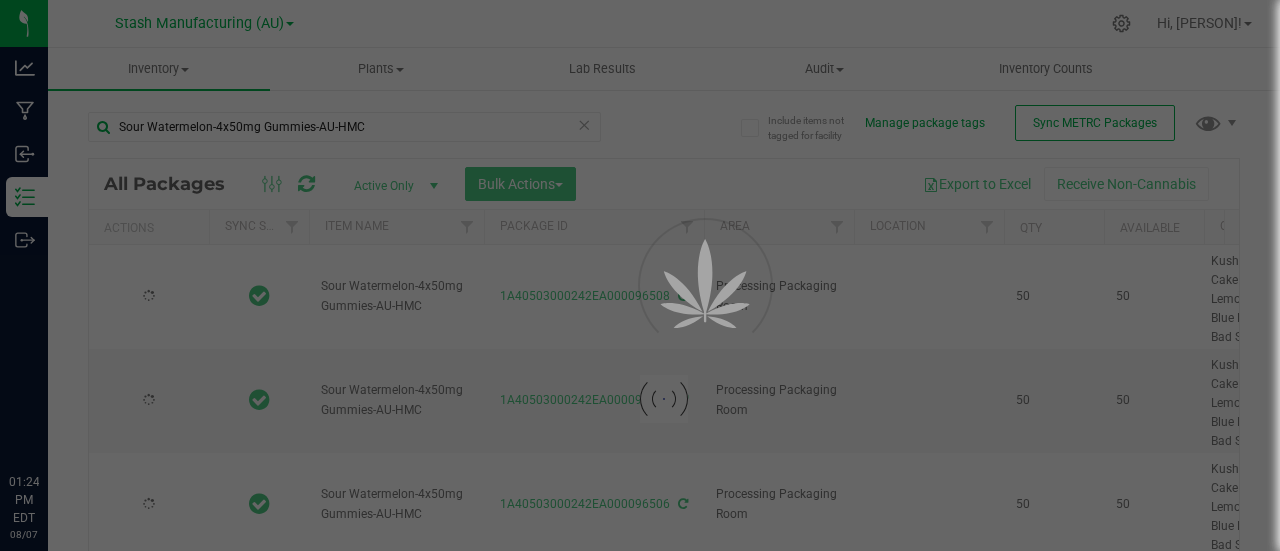 type on "2025-07-23" 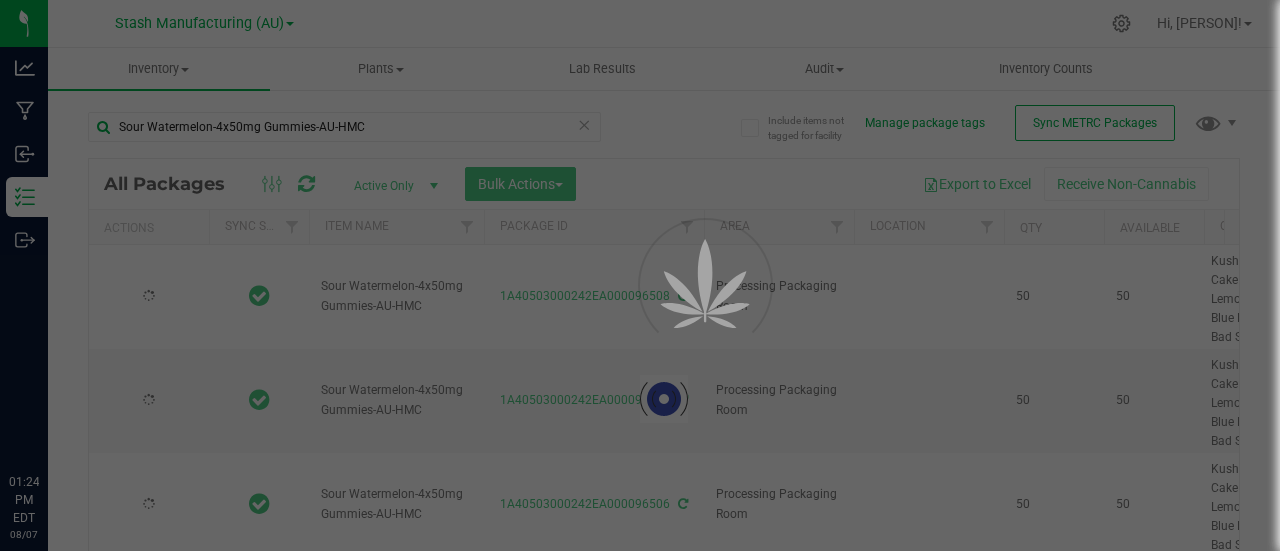 type on "2026-07-23" 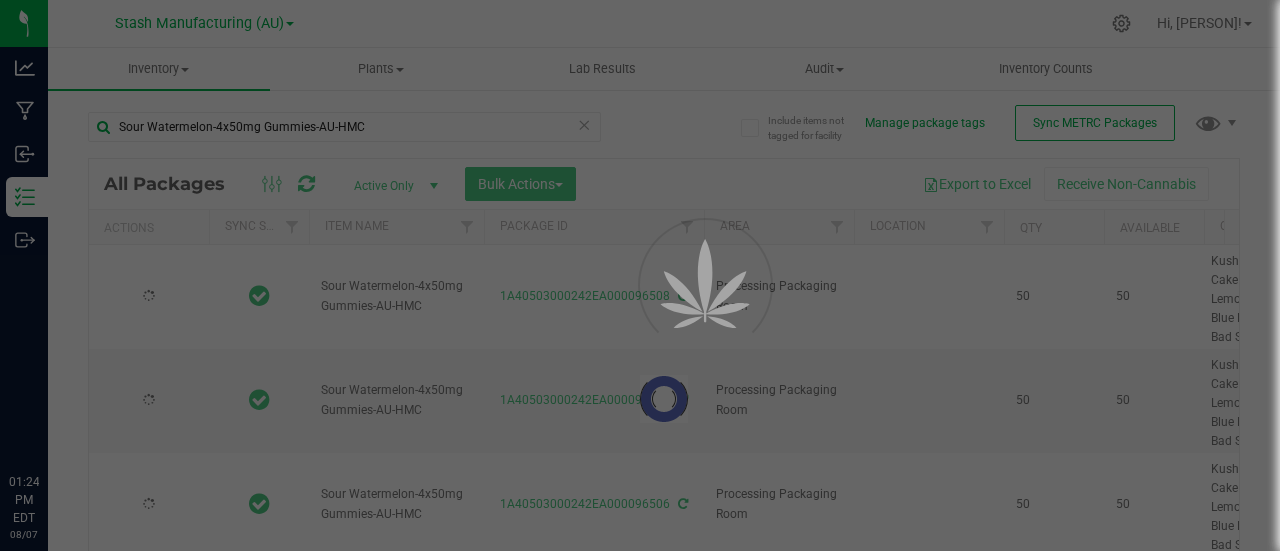 type on "2025-07-23" 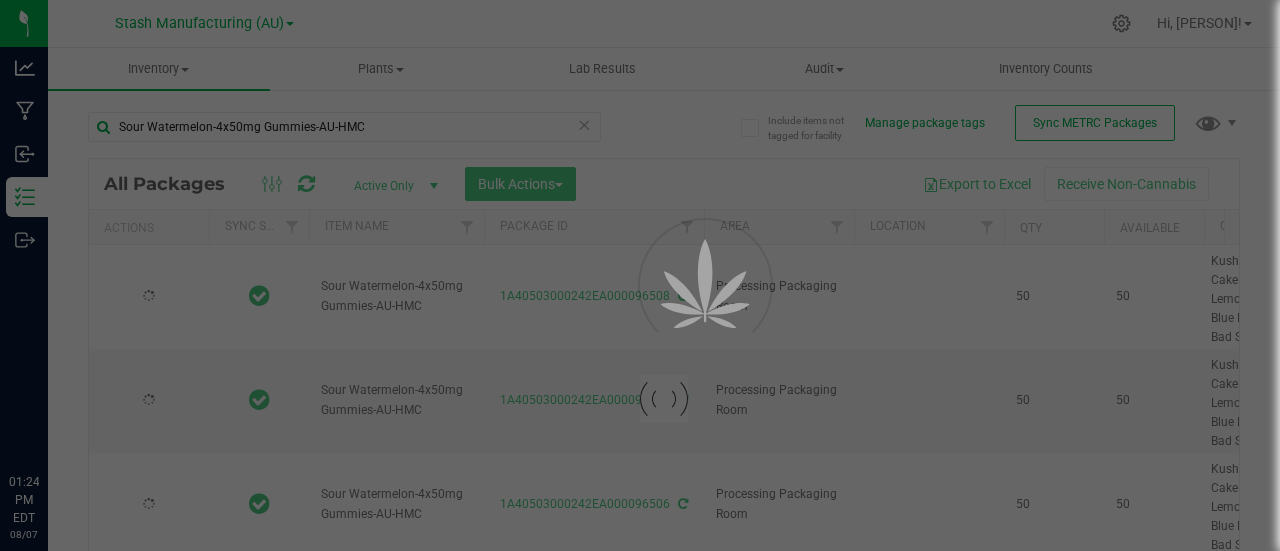 type on "2026-07-23" 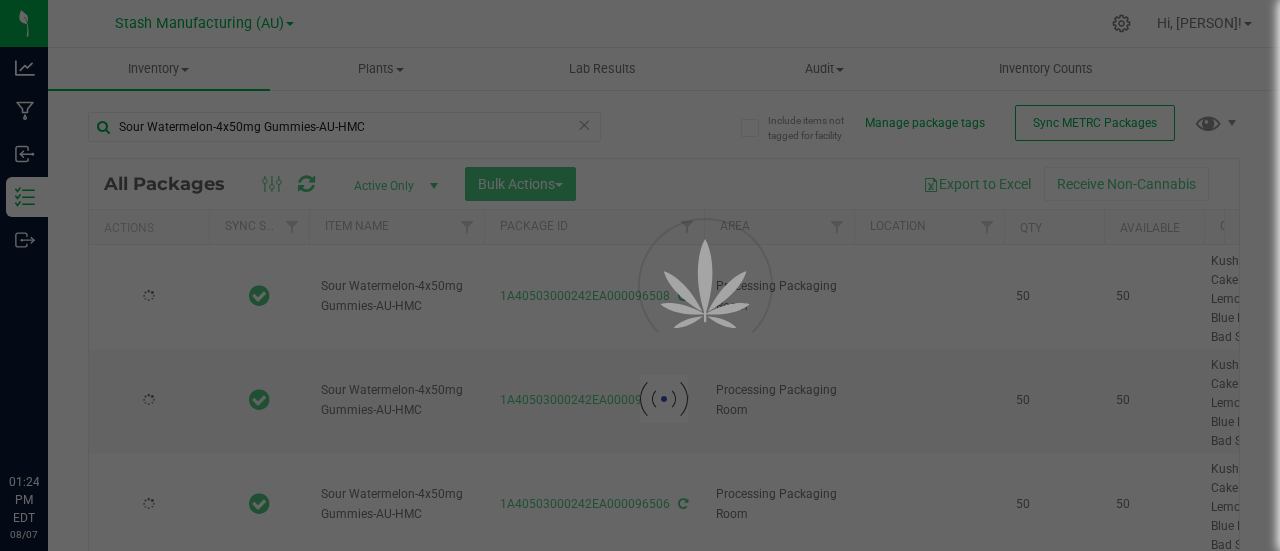 type on "2025-07-23" 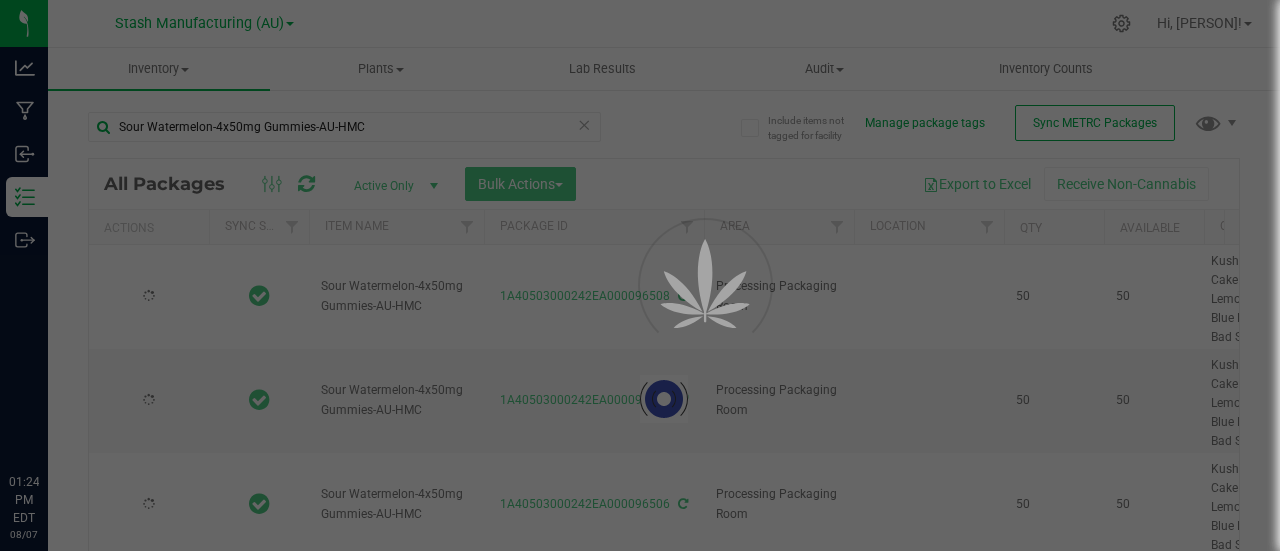type on "2026-07-23" 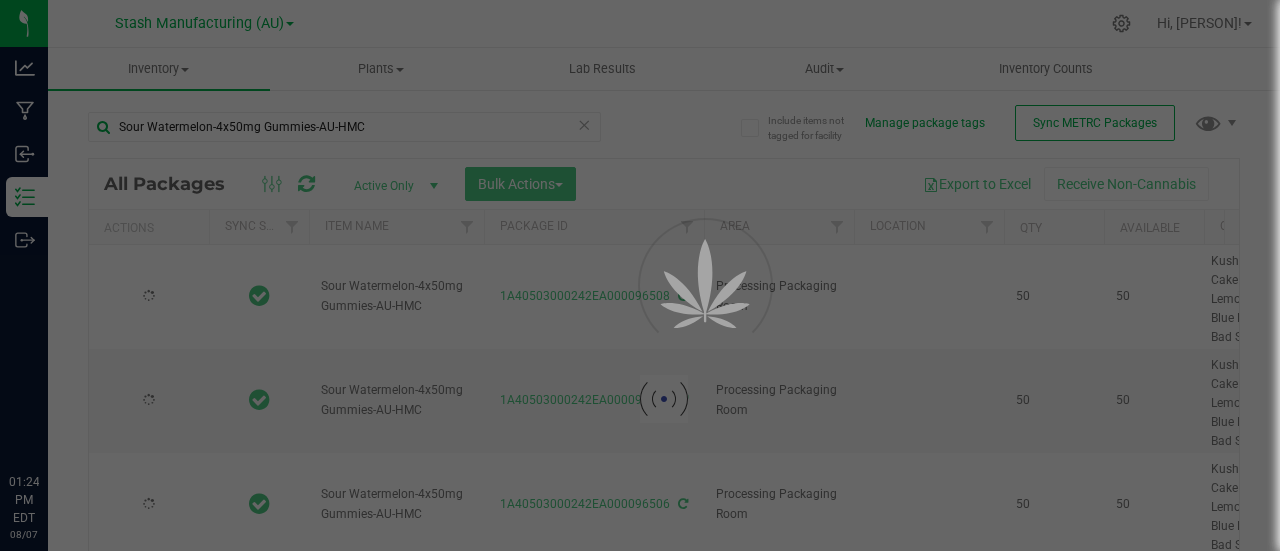 type on "2025-07-23" 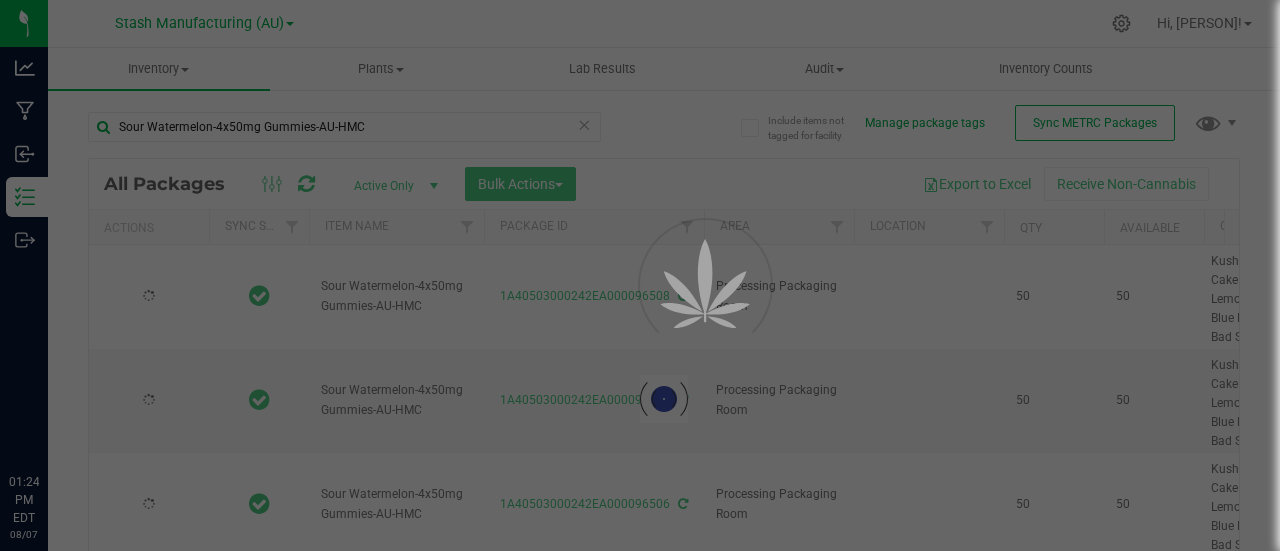 type on "2026-07-23" 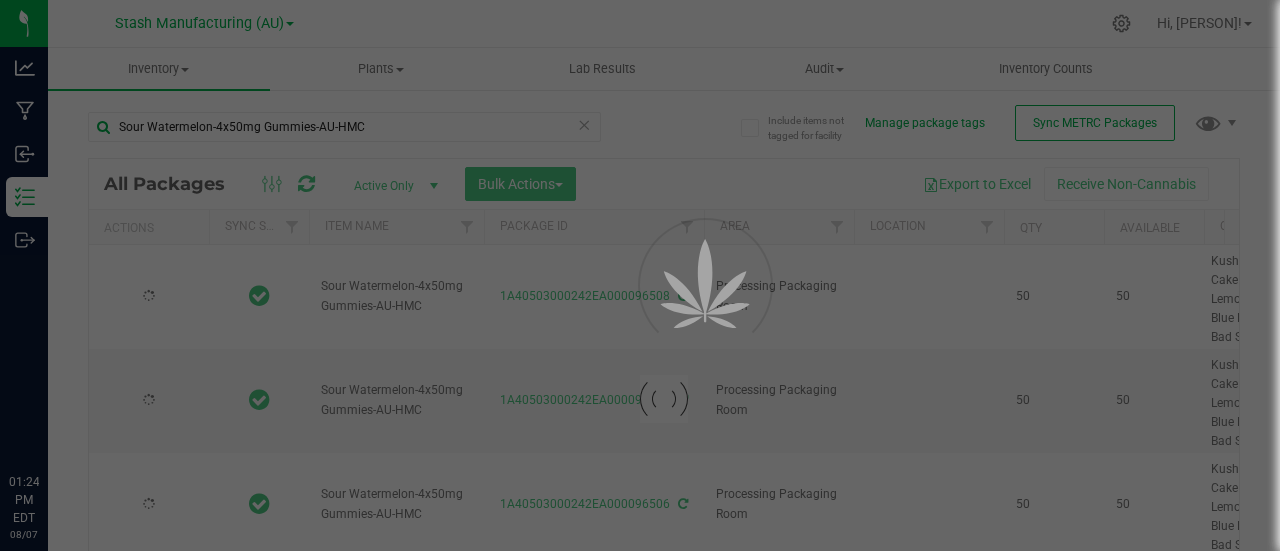 type on "2025-07-23" 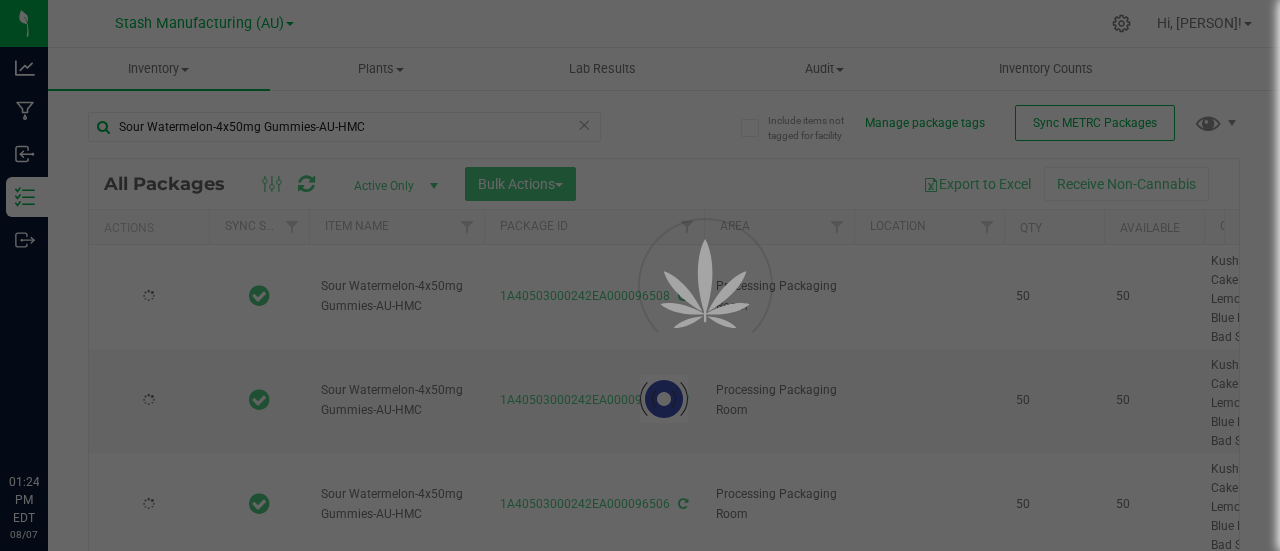 type on "2026-07-23" 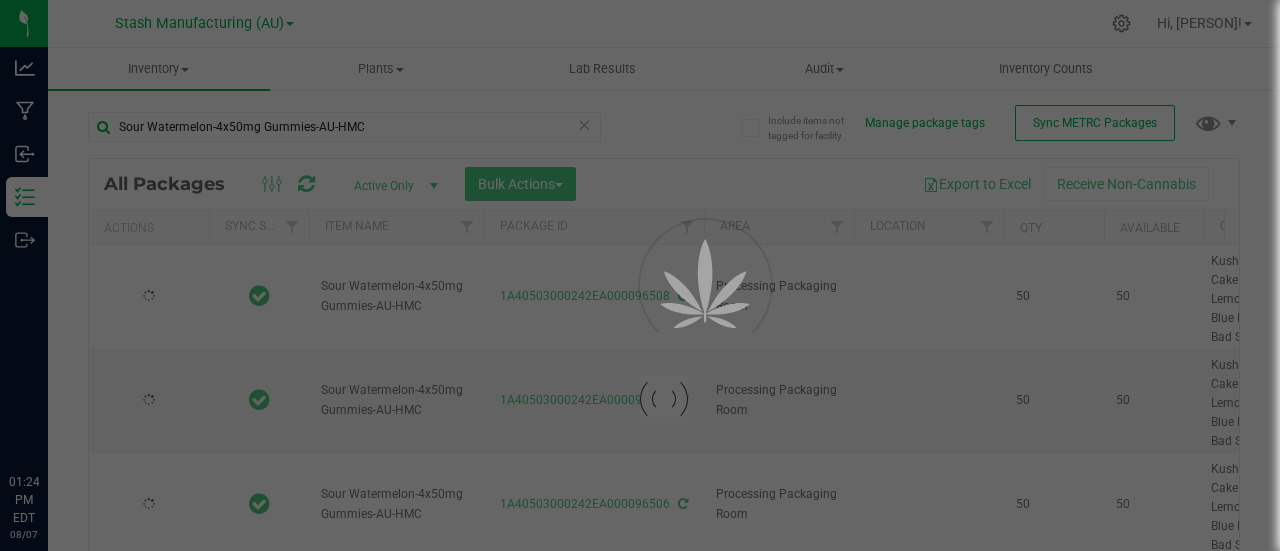 type on "2025-07-23" 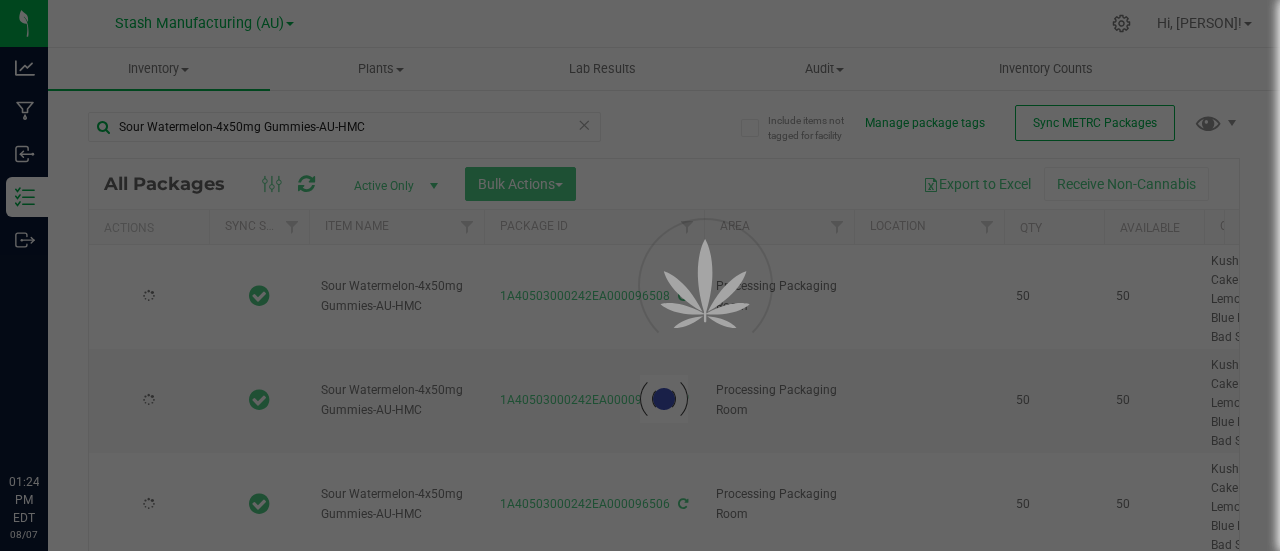 type on "2026-07-23" 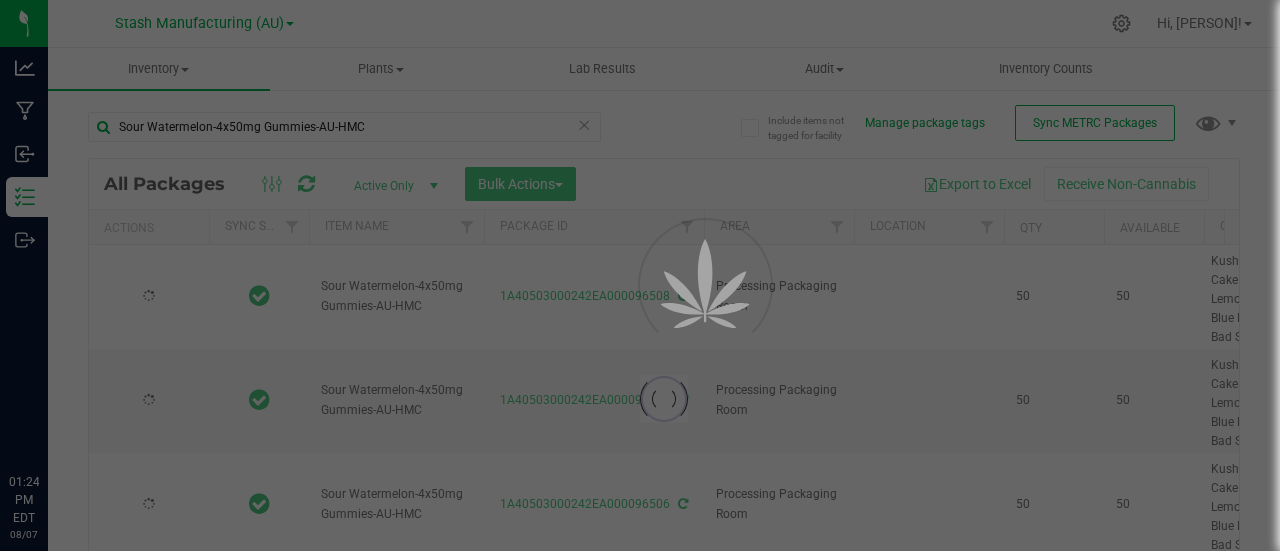 type on "2025-07-23" 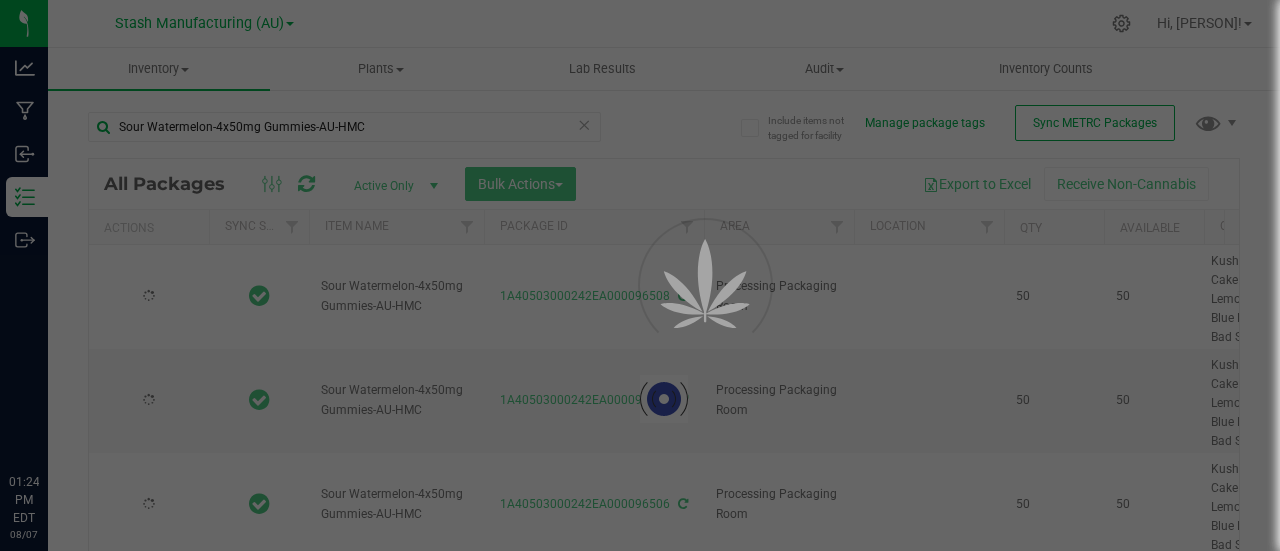 type on "2026-07-23" 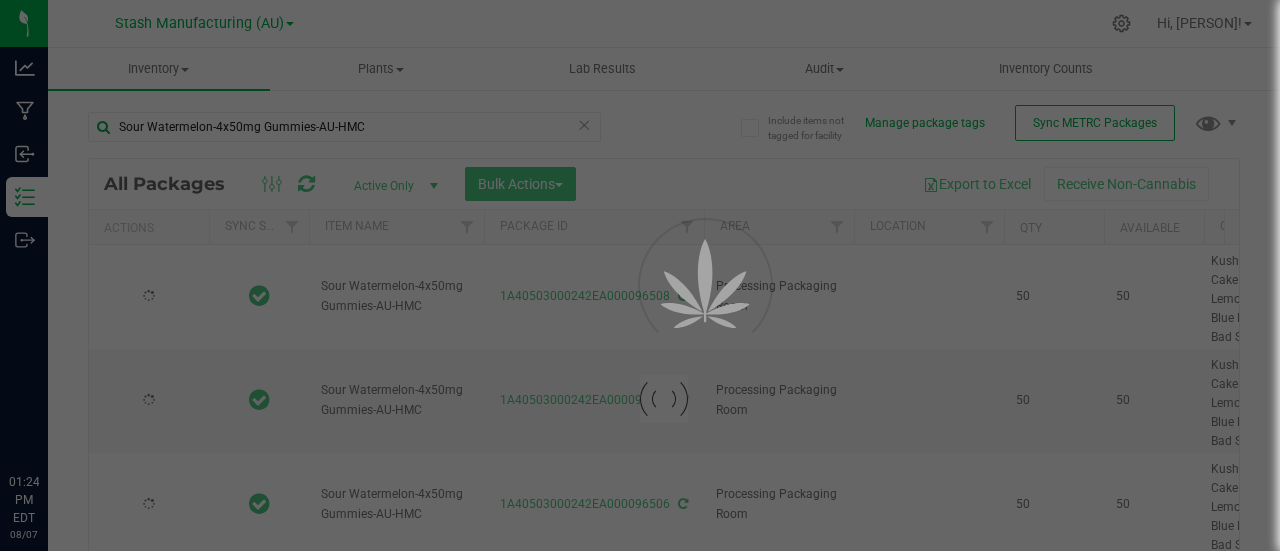 type on "2025-07-23" 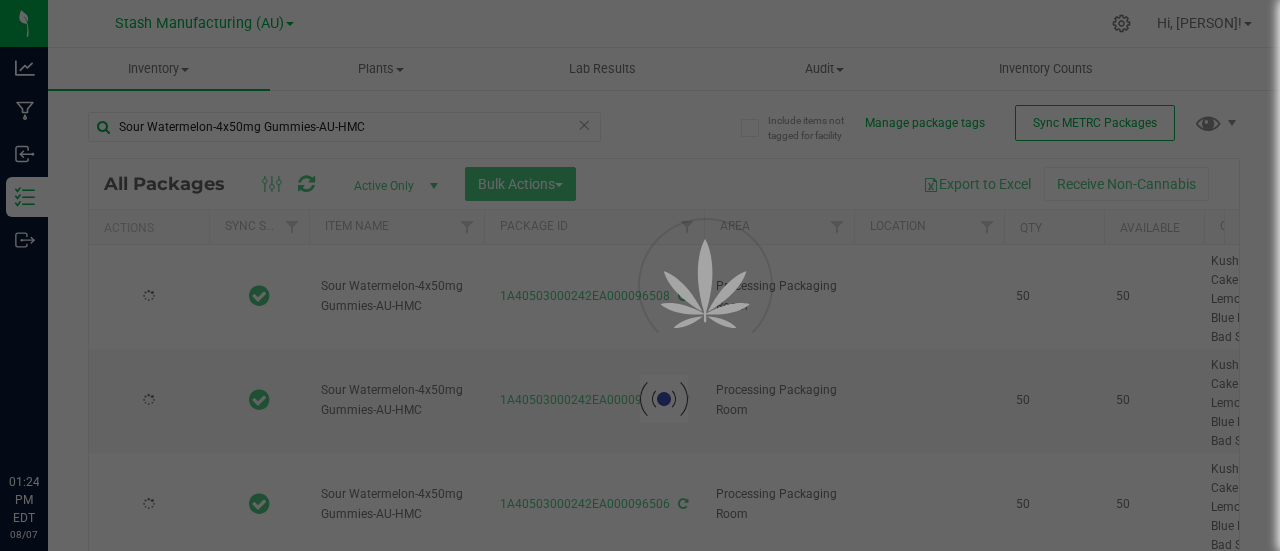 type on "2026-07-23" 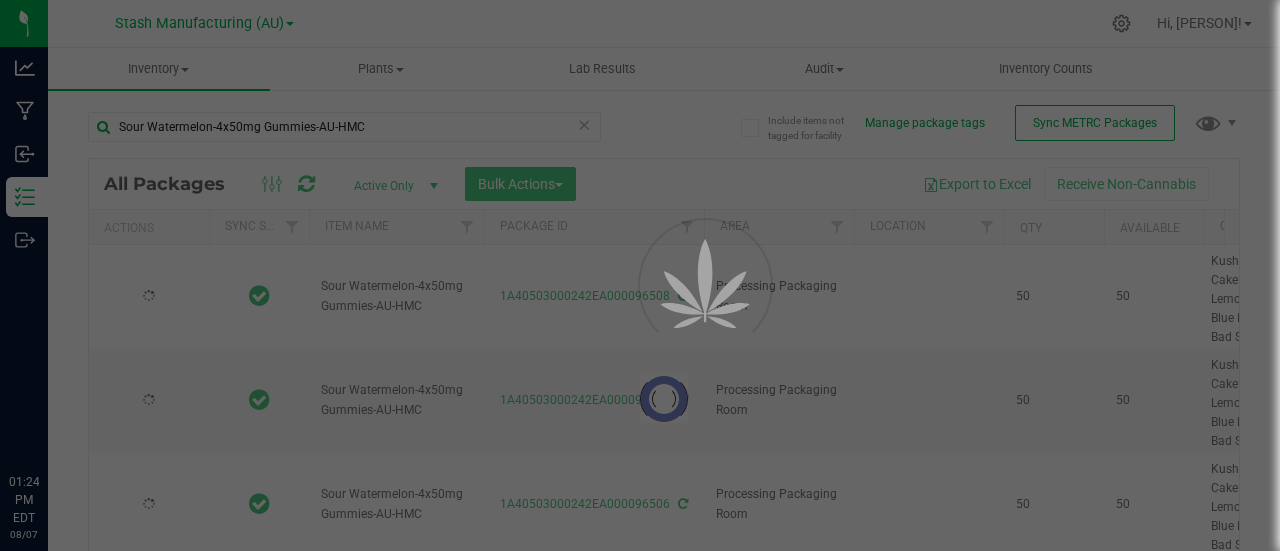 type on "2025-07-23" 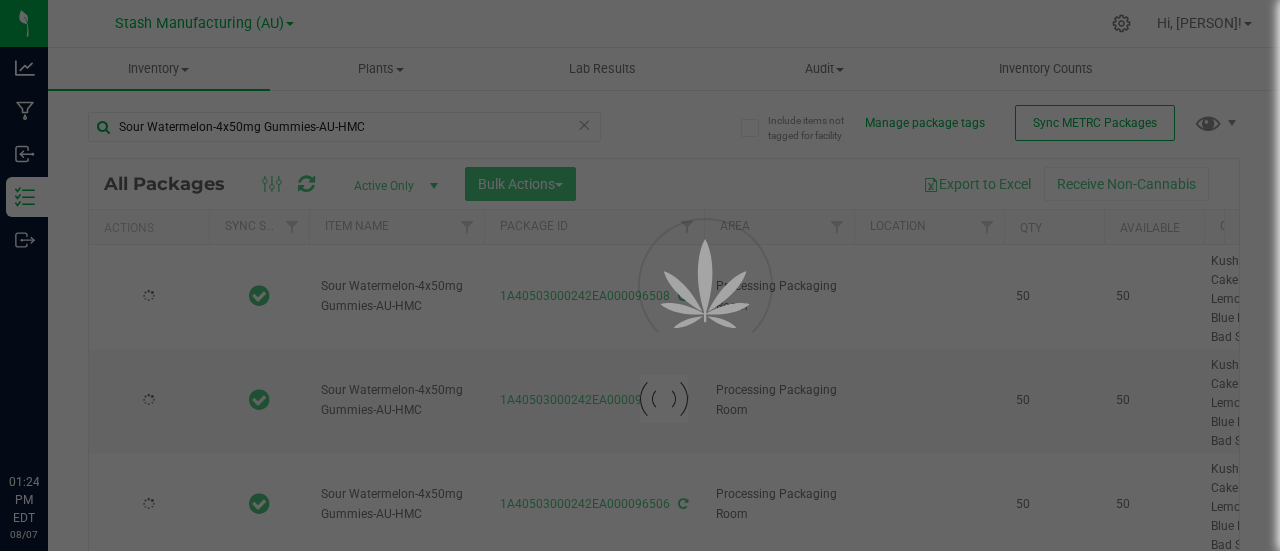 type on "2026-07-23" 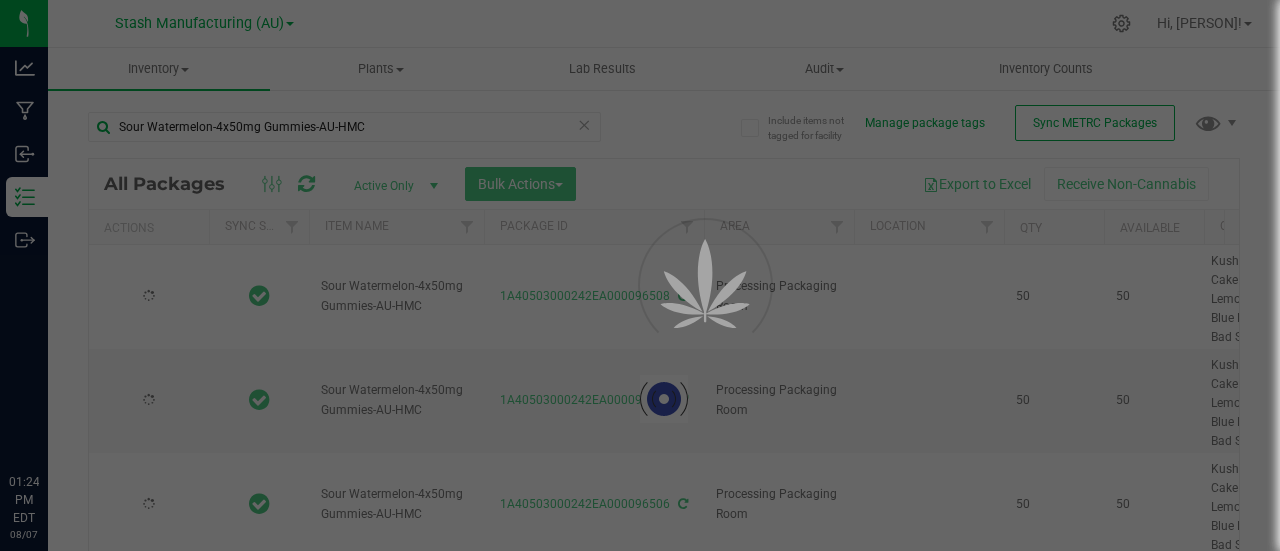 type on "2025-07-23" 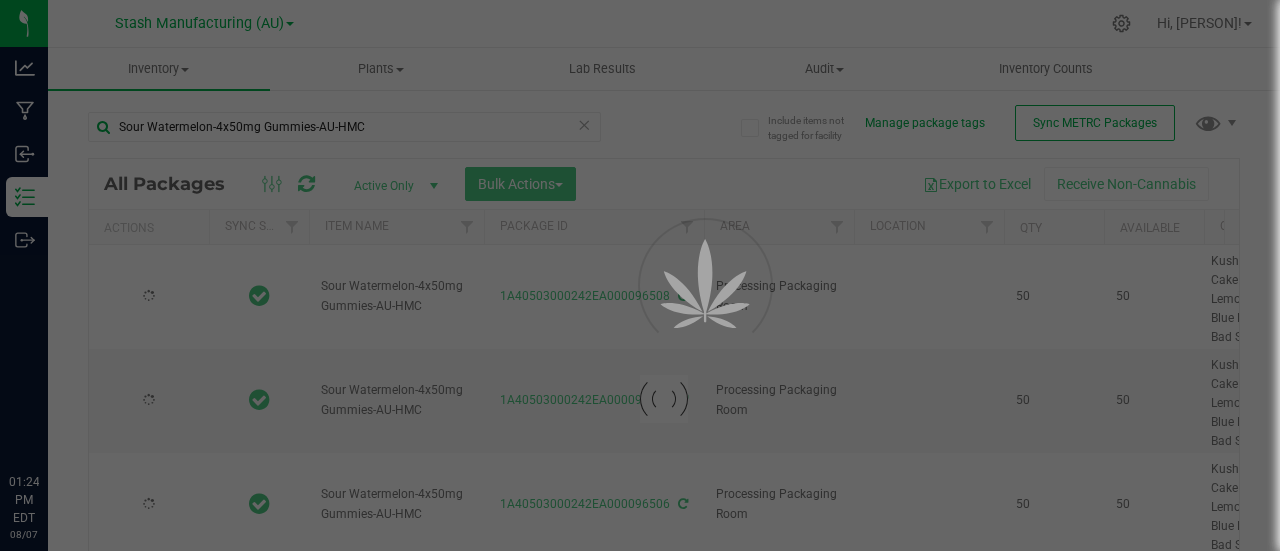 type on "2026-07-23" 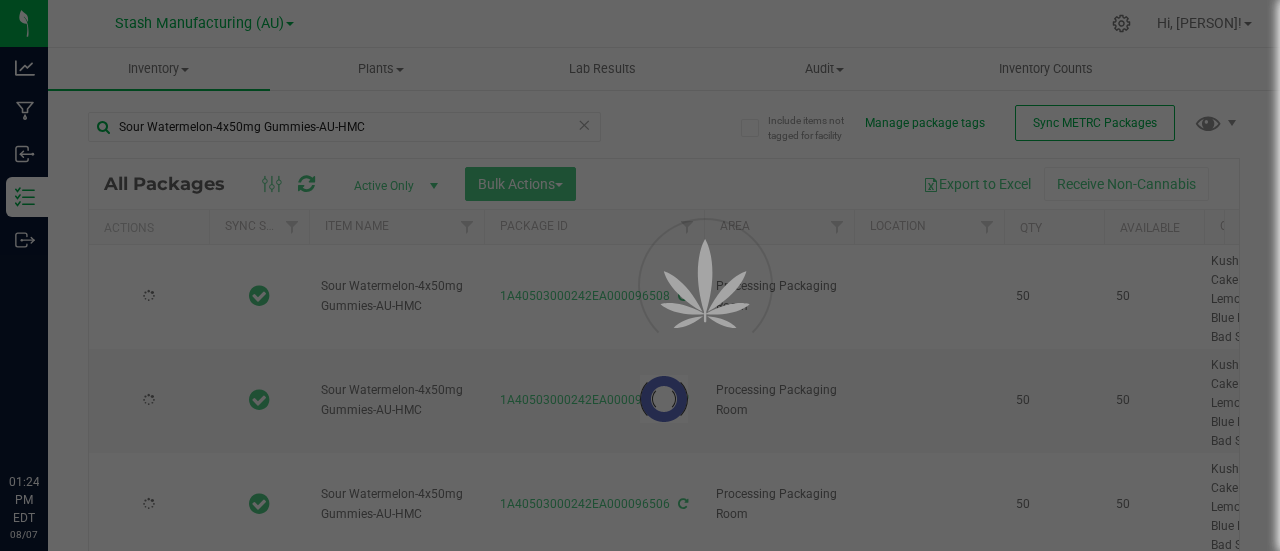 type on "2026-07-23" 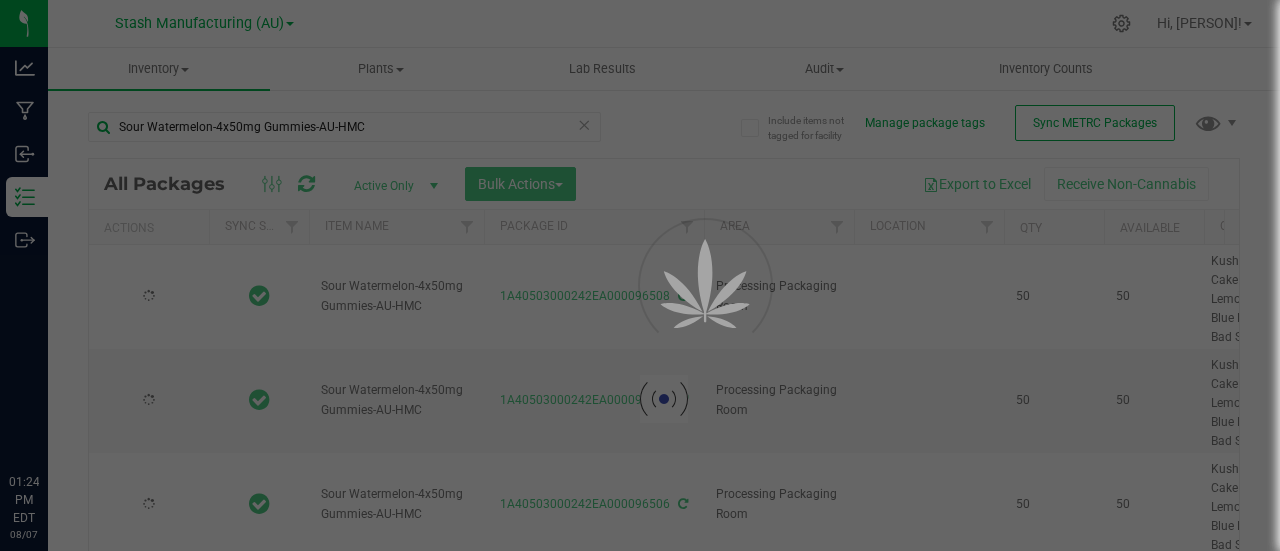 type on "2025-07-23" 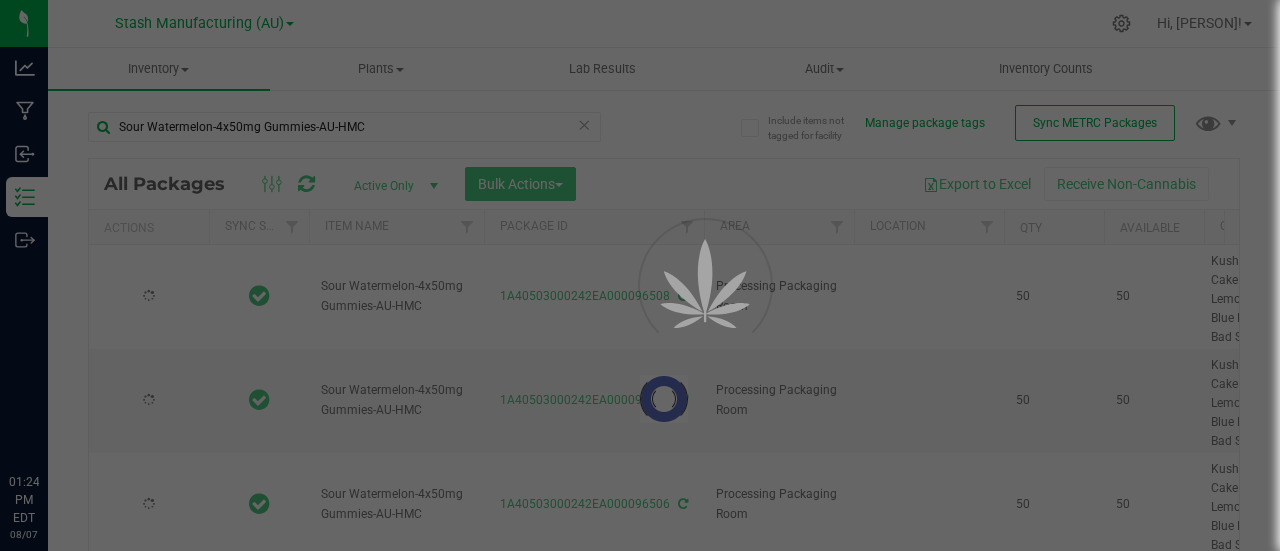 type on "2026-07-23" 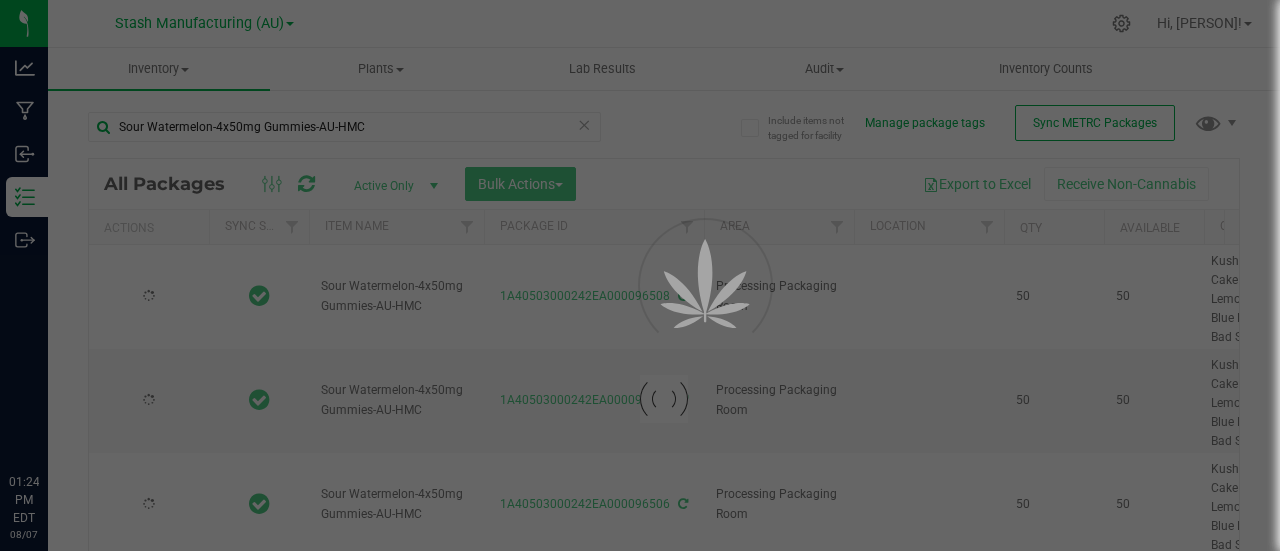 type on "2025-07-23" 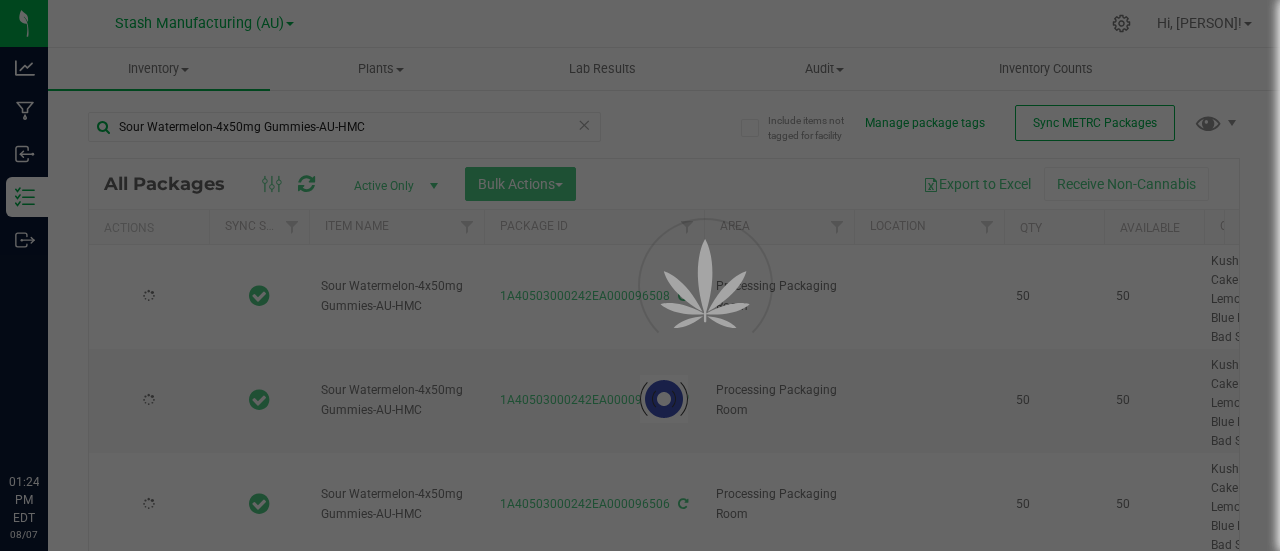 type on "2026-07-23" 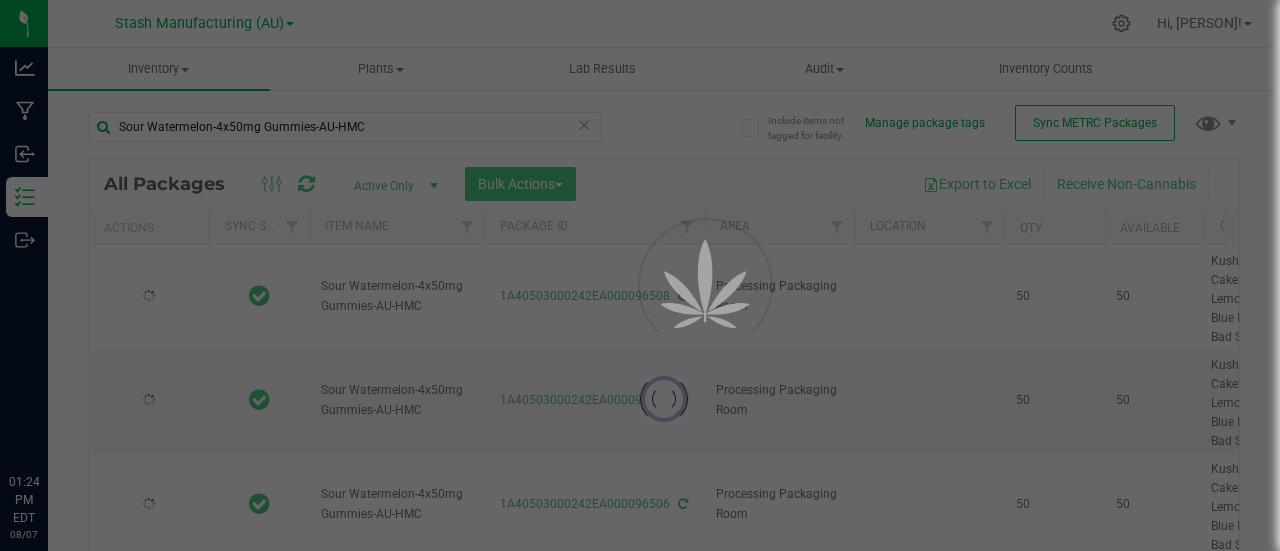 type on "2025-07-23" 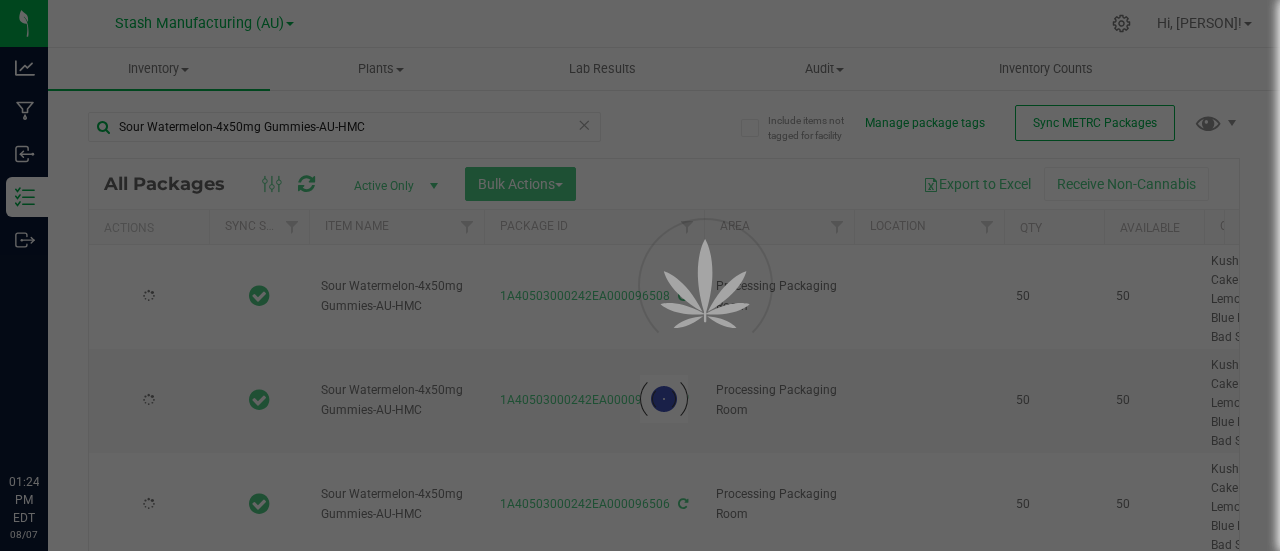 type on "2026-07-23" 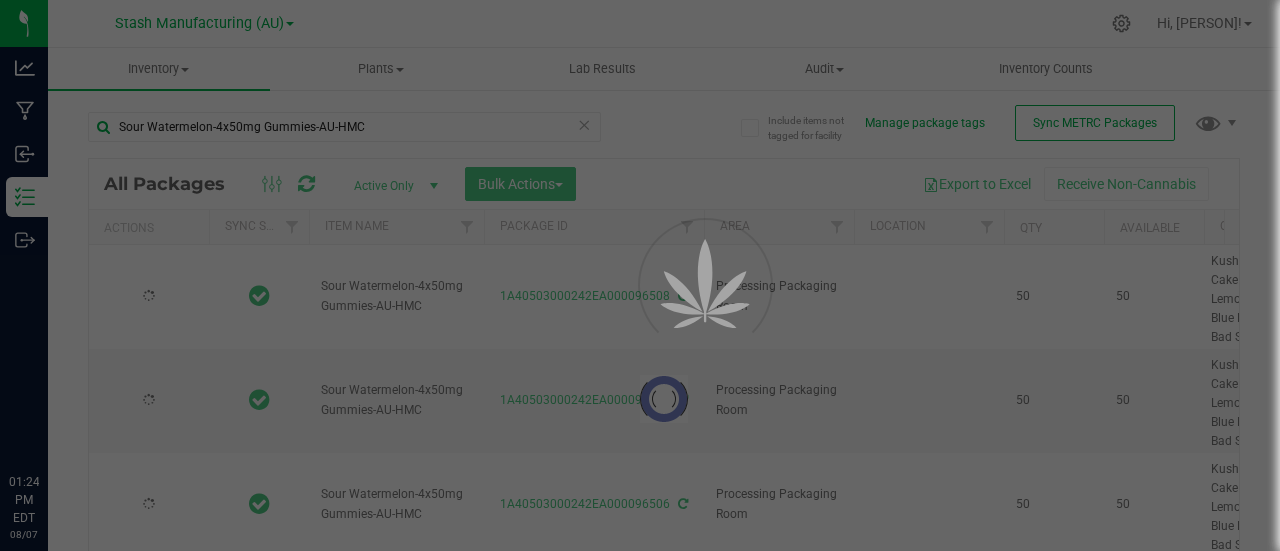 type on "2025-07-23" 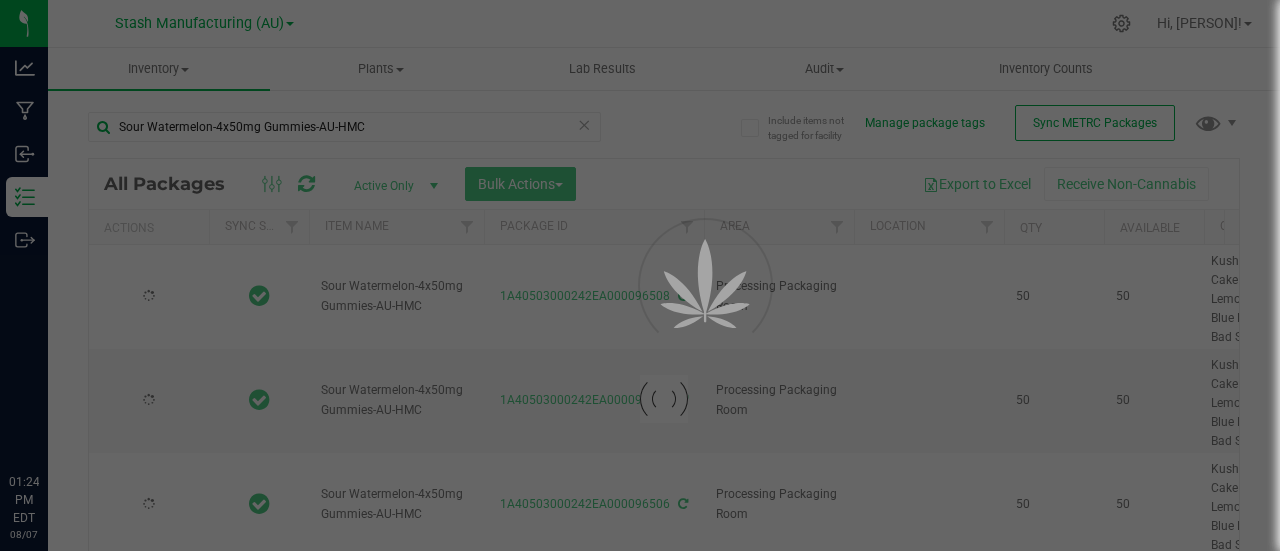 type on "2026-07-23" 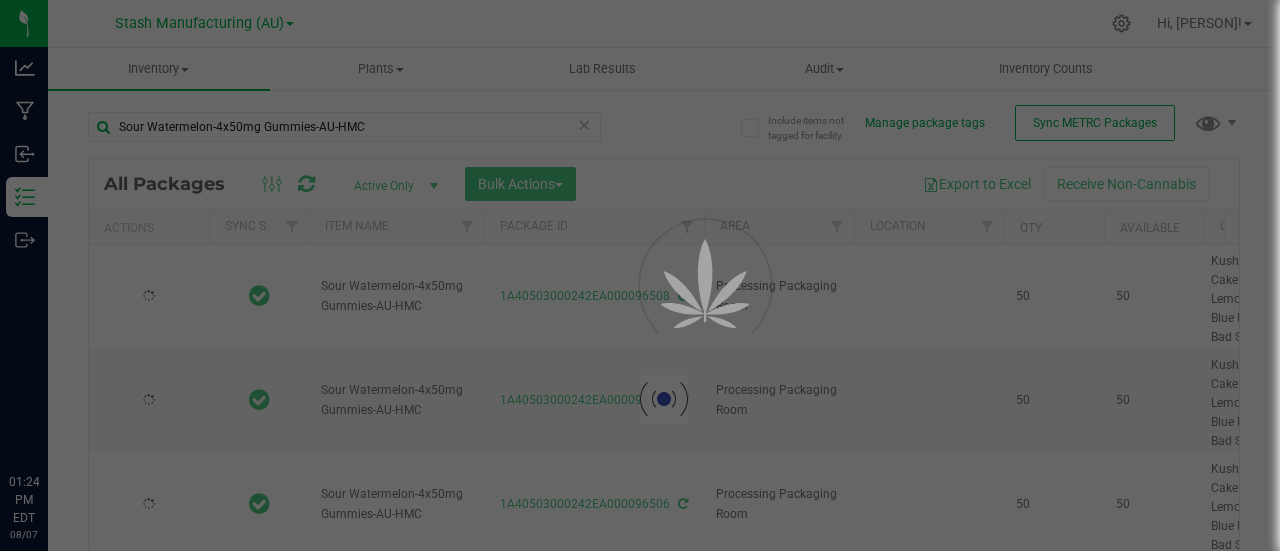 type on "2025-07-23" 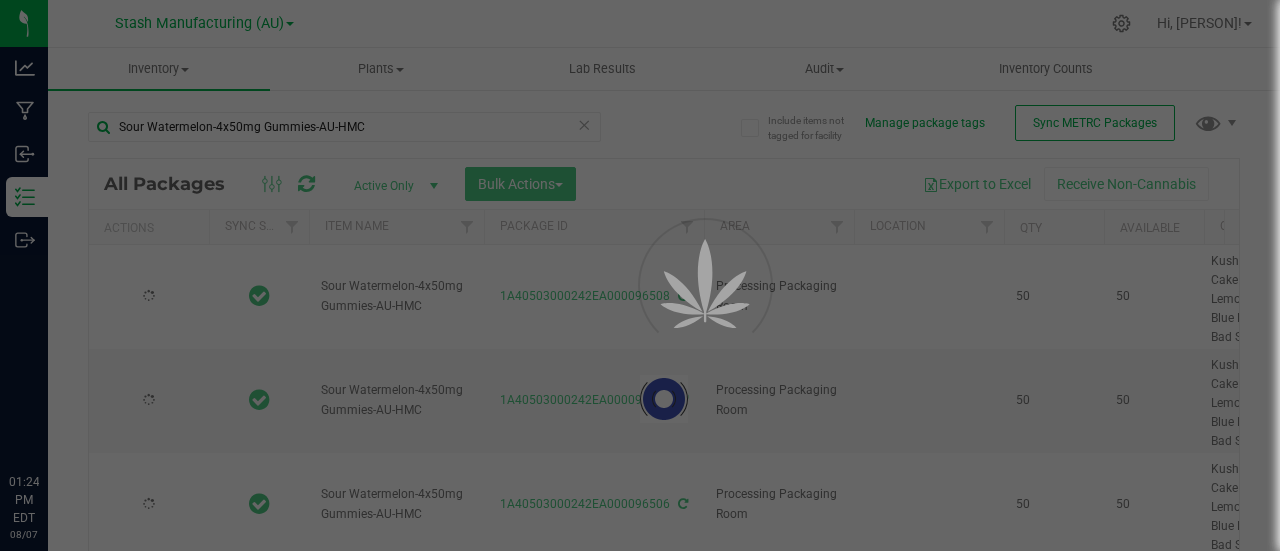 type on "2026-07-23" 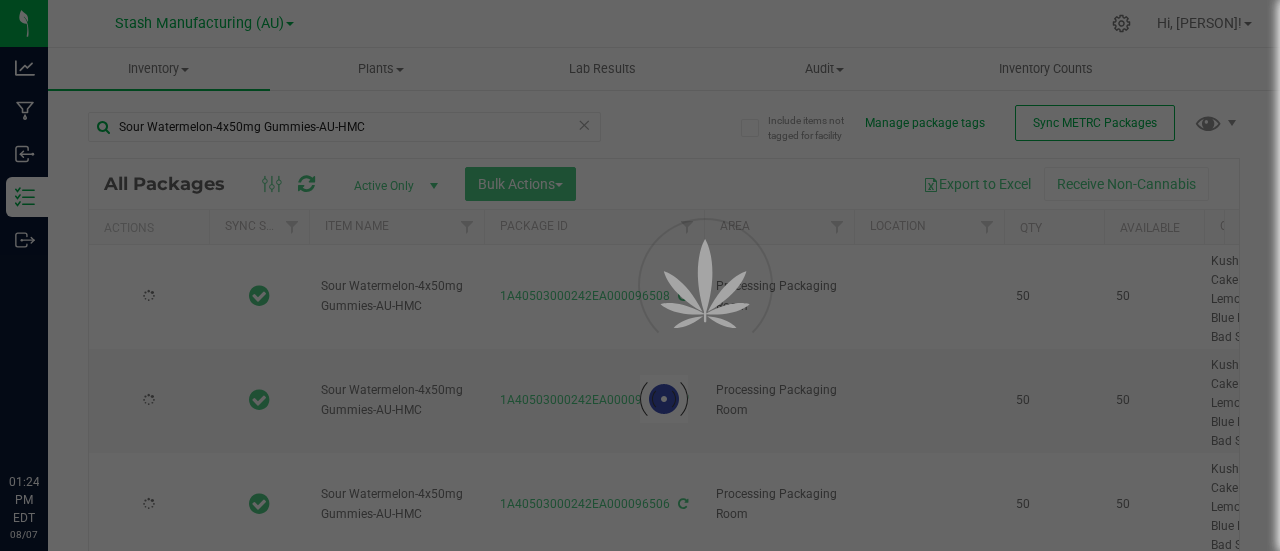 type on "2025-07-23" 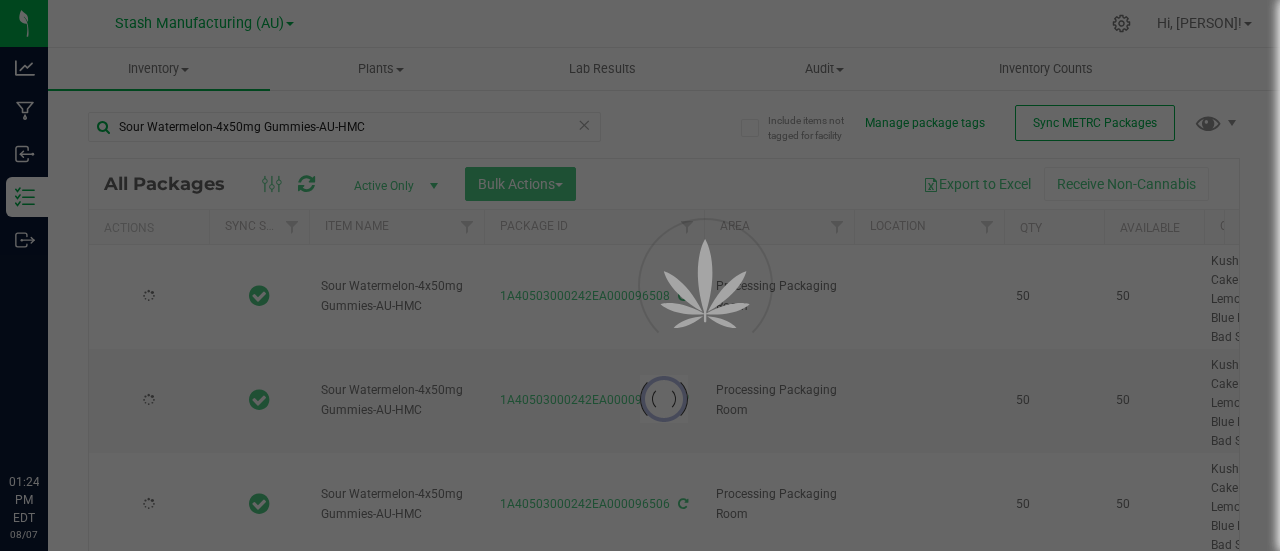 type on "2026-07-23" 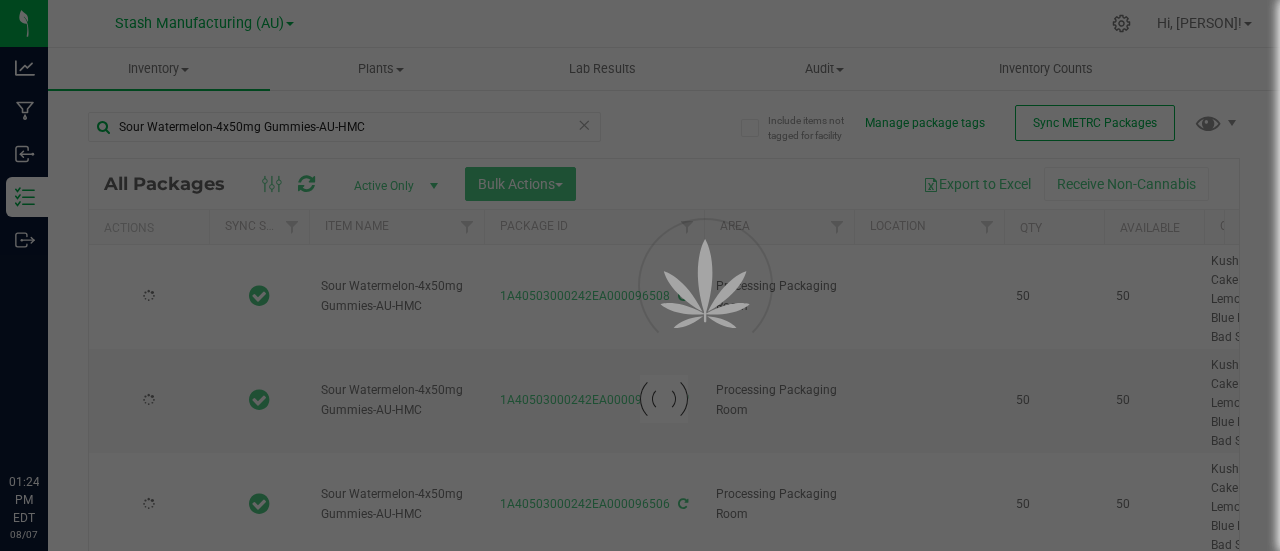 type on "2025-07-23" 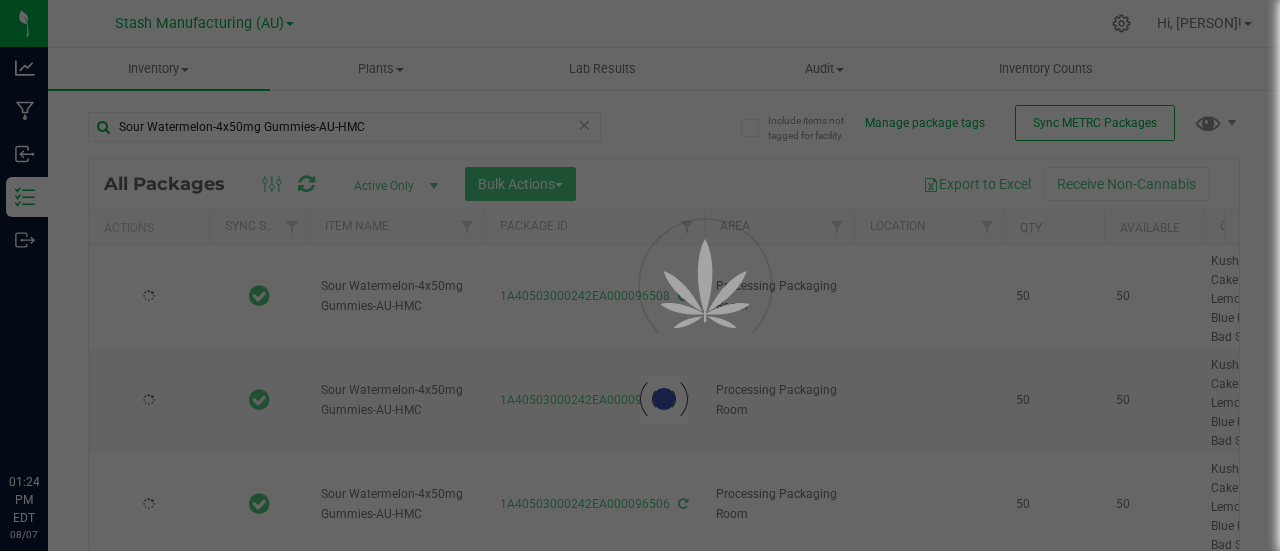 type on "2026-07-23" 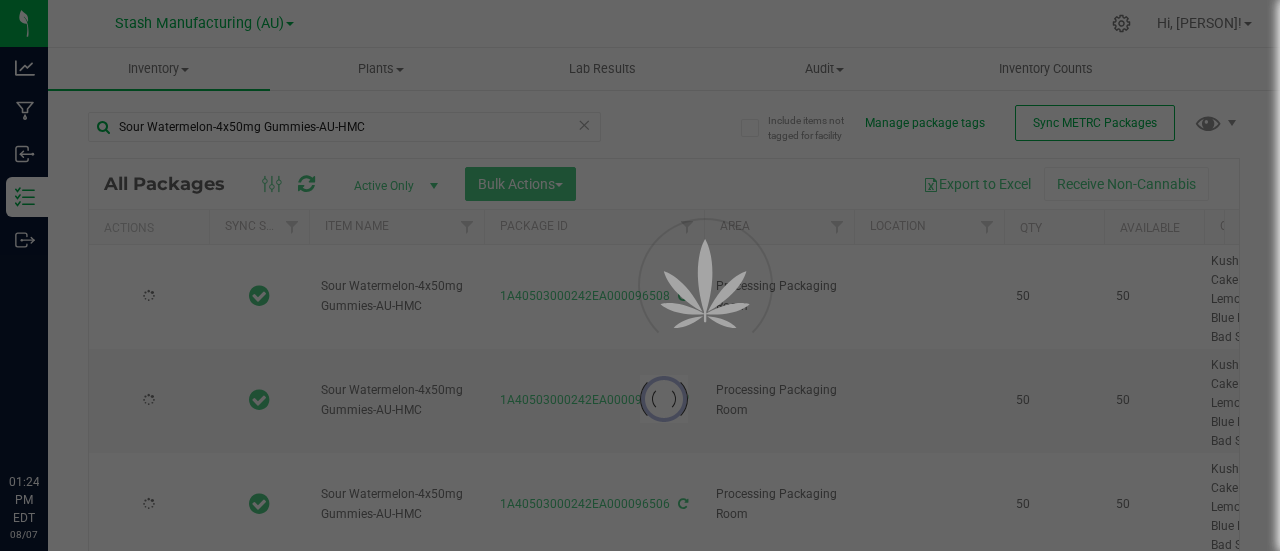 type on "2025-07-23" 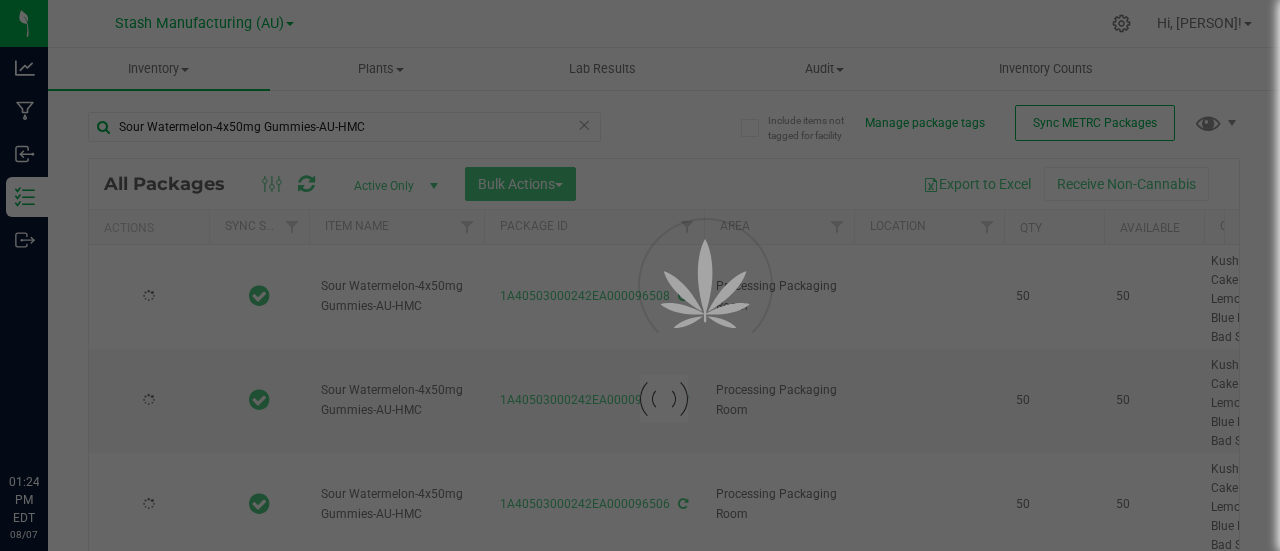 type on "2026-07-23" 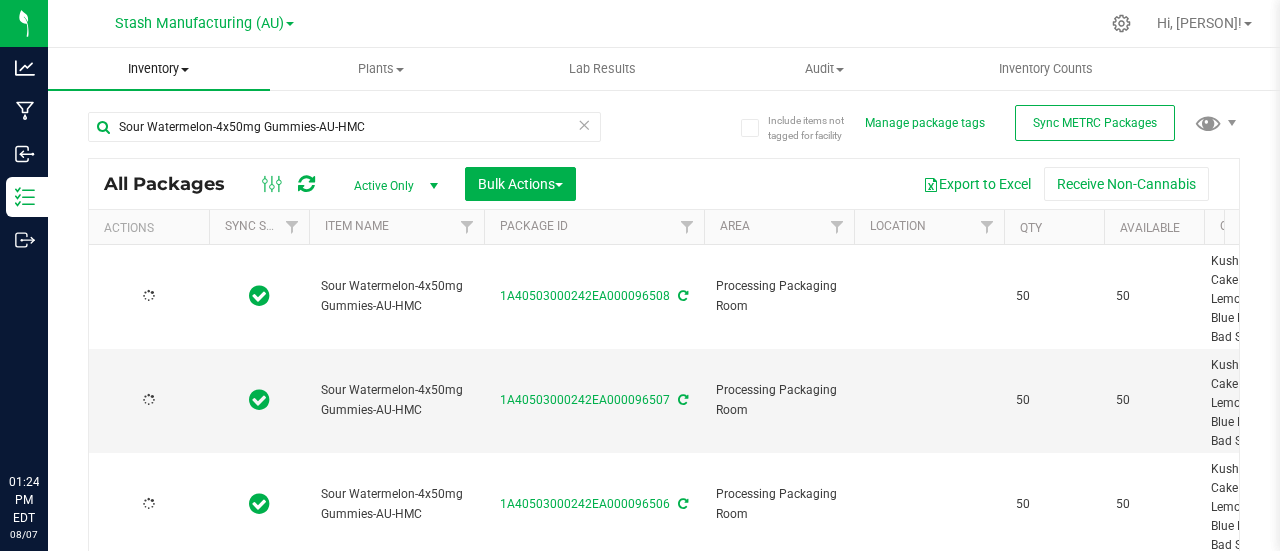 type on "2025-07-23" 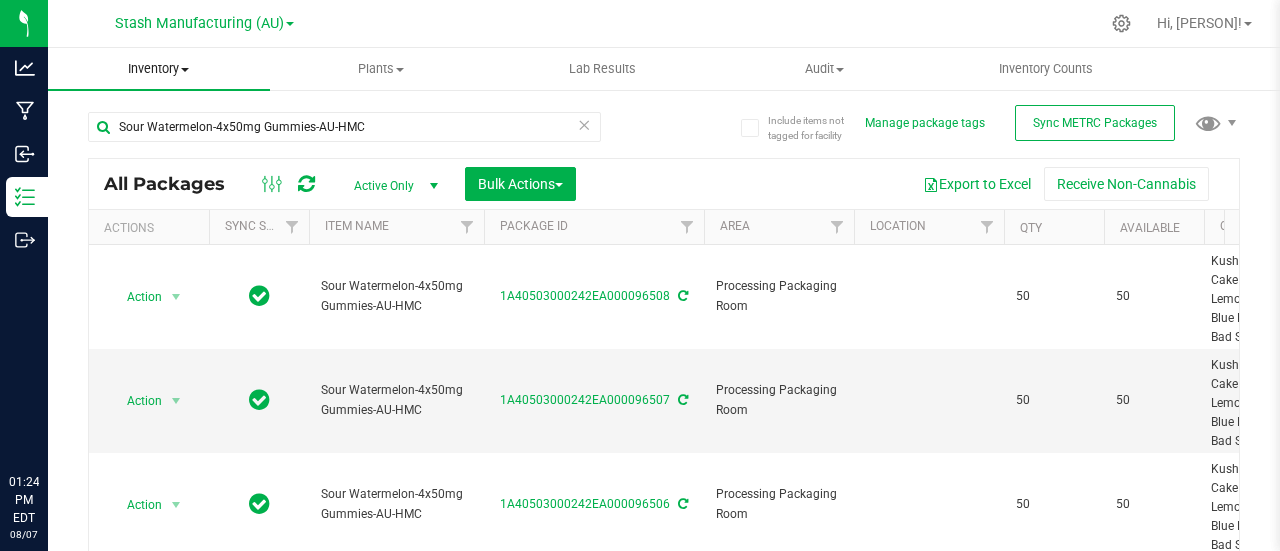 click at bounding box center [185, 70] 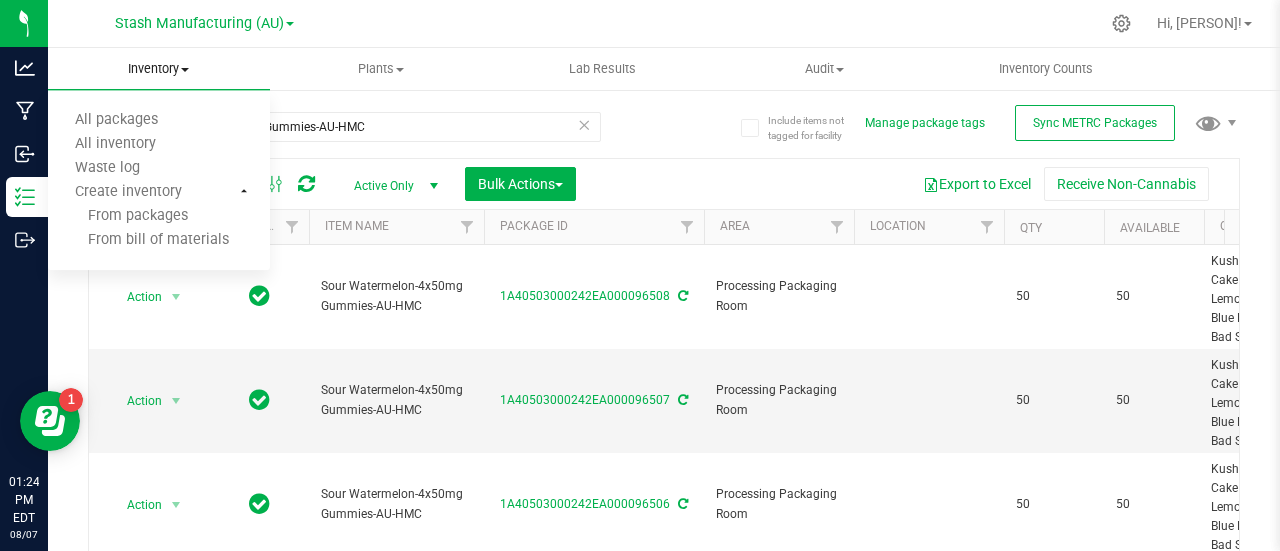 scroll, scrollTop: 0, scrollLeft: 0, axis: both 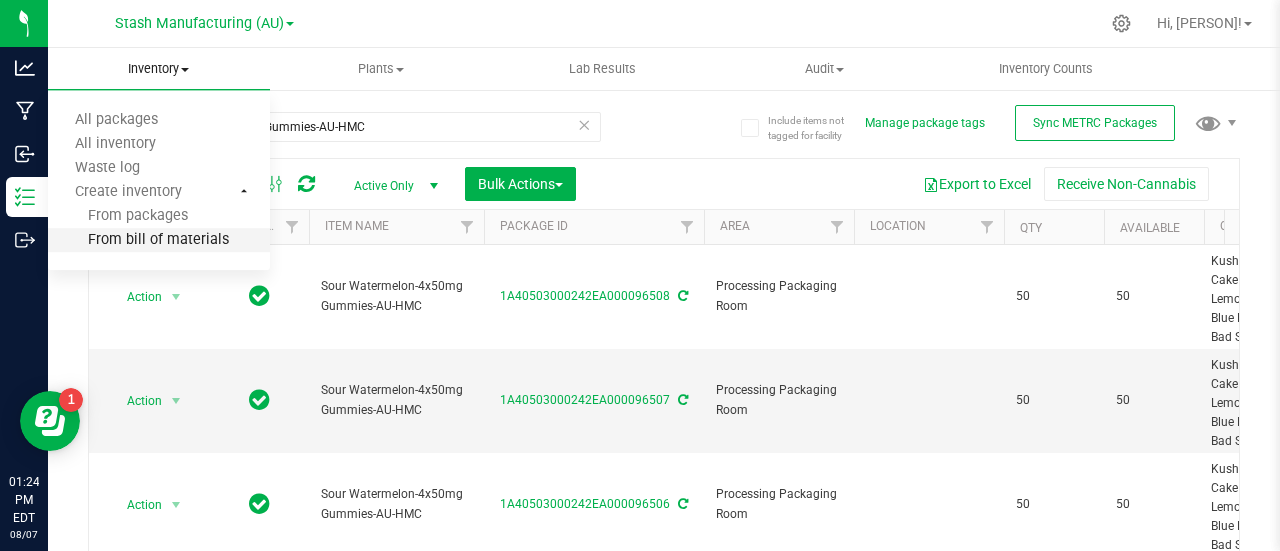 click on "From bill of materials" at bounding box center [138, 240] 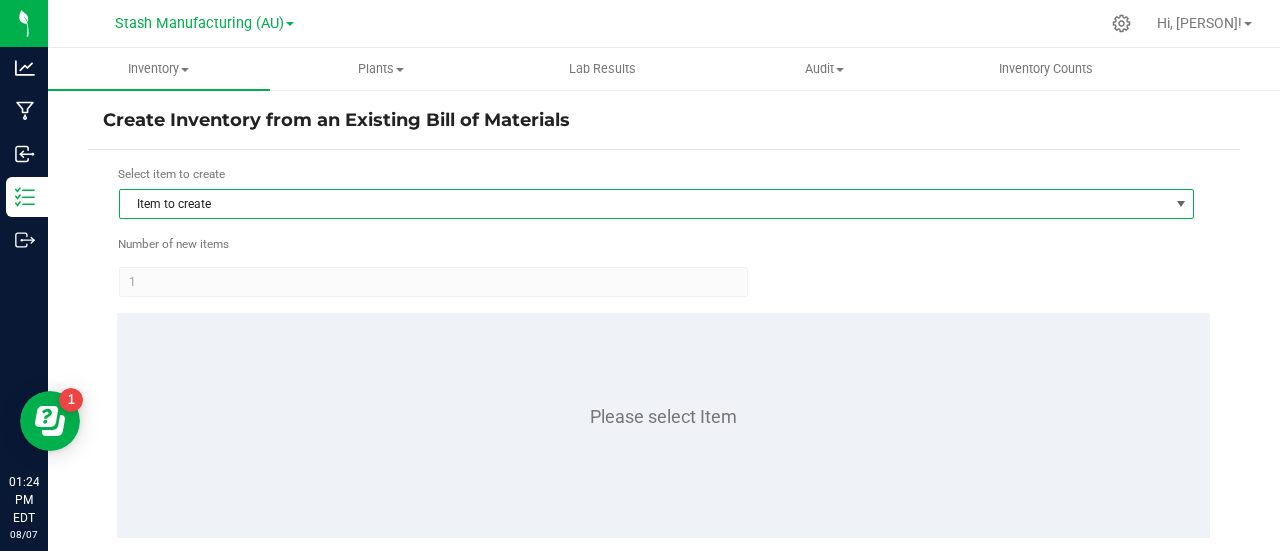 click on "Item to create" at bounding box center [644, 204] 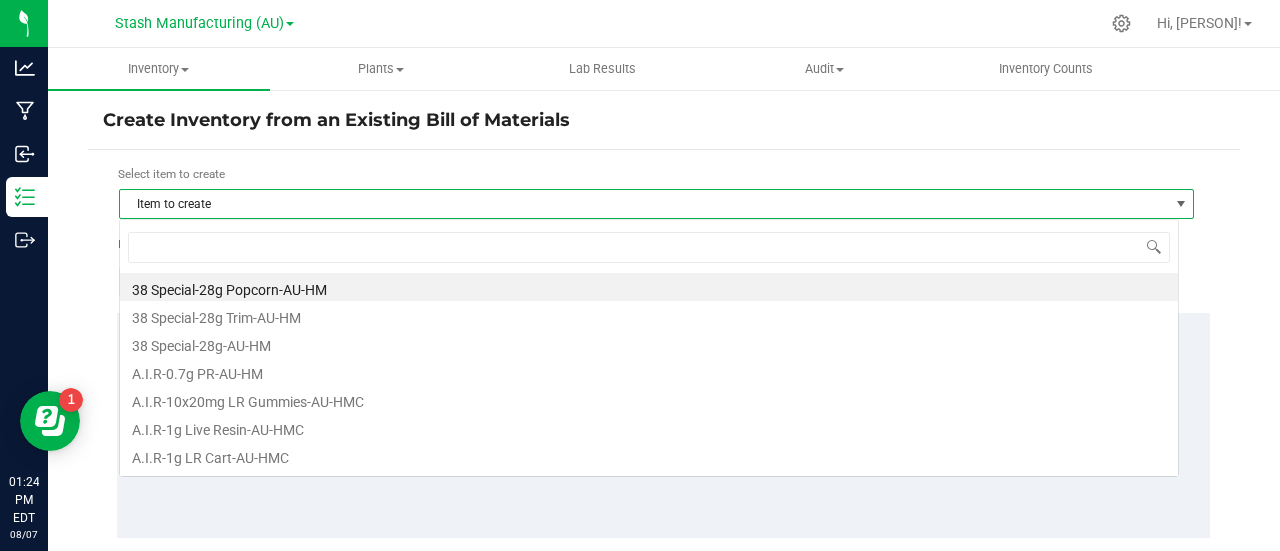 scroll, scrollTop: 99970, scrollLeft: 98940, axis: both 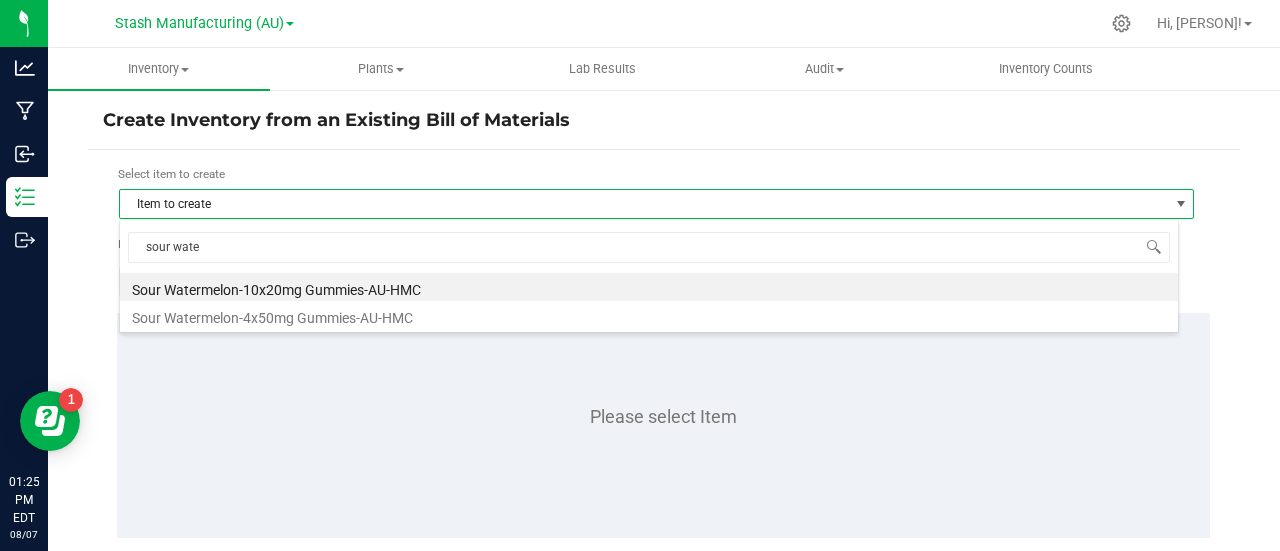type on "sour water" 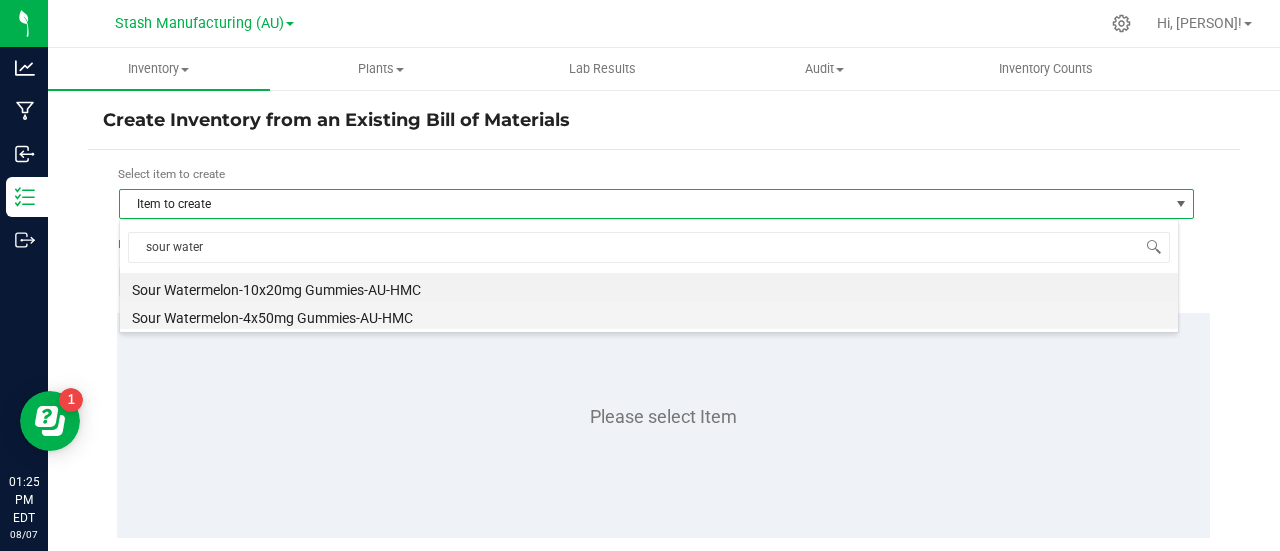 click on "Sour Watermelon-4x50mg Gummies-AU-HMC" at bounding box center [649, 315] 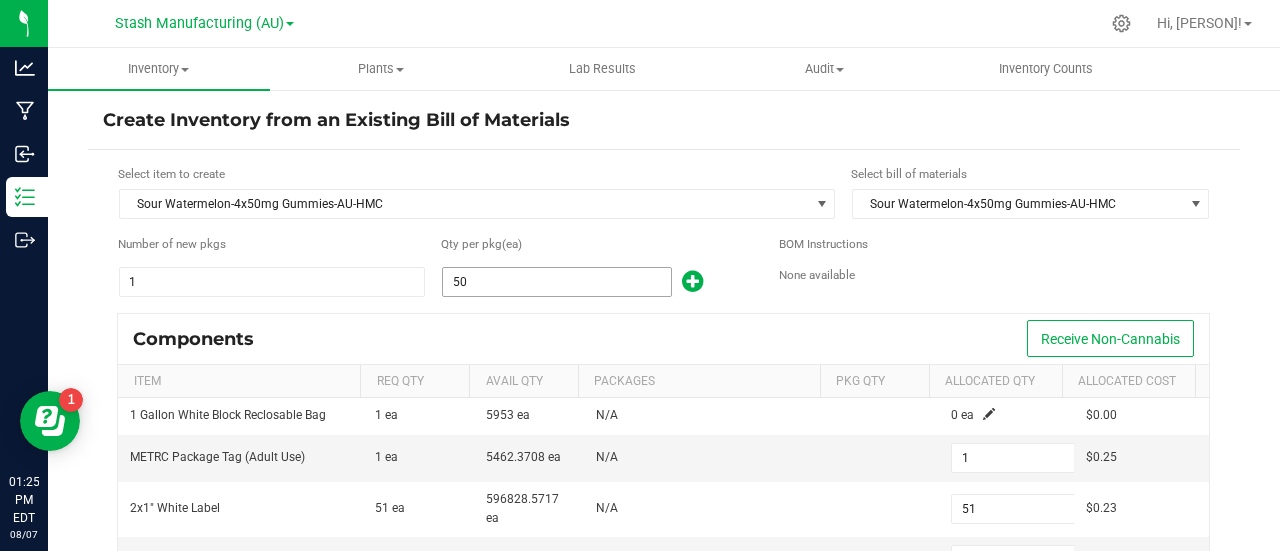 click on "50" at bounding box center (557, 282) 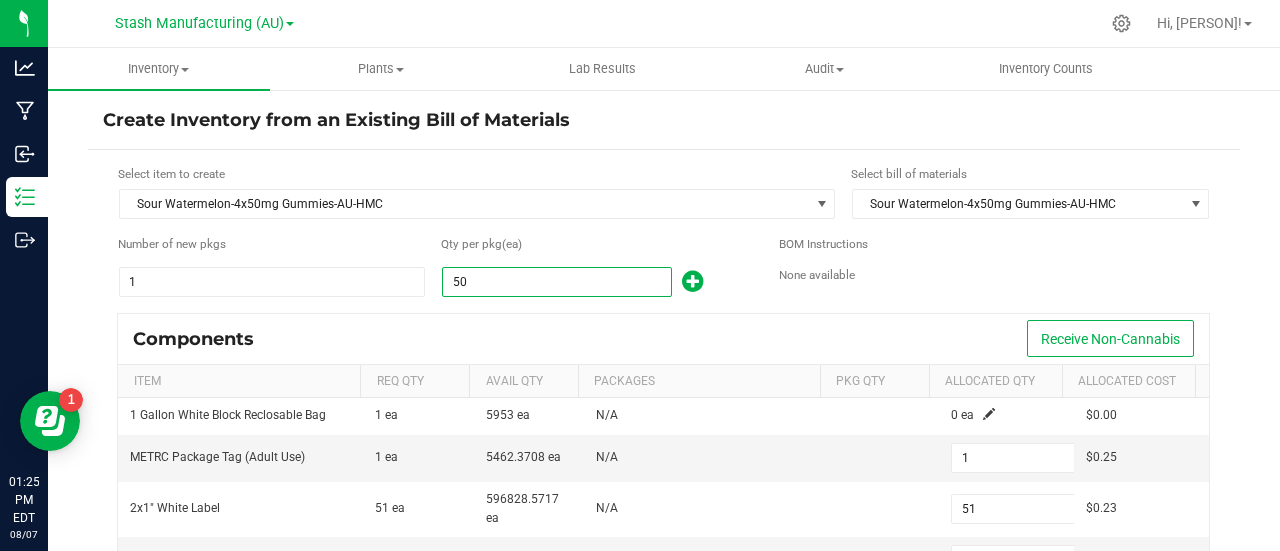 type on "4" 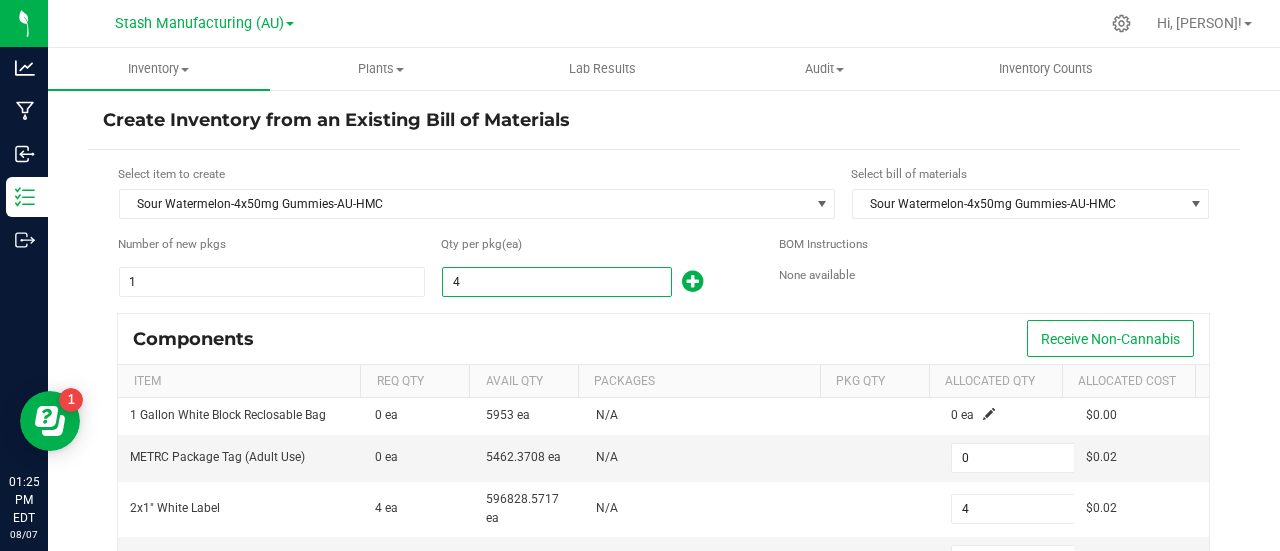 type on "41" 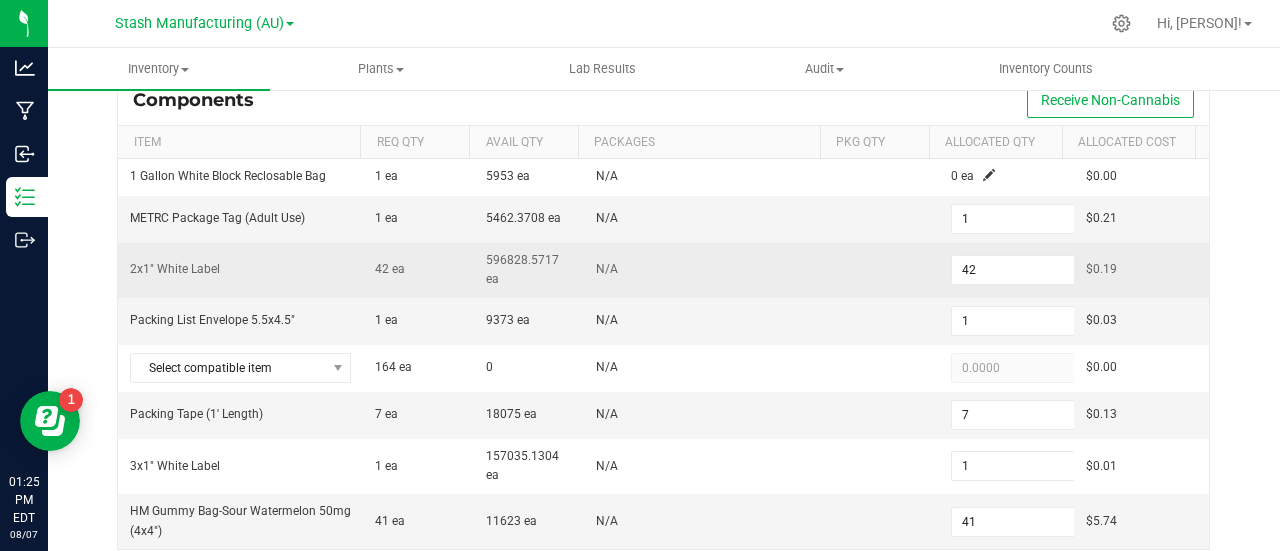 scroll, scrollTop: 240, scrollLeft: 0, axis: vertical 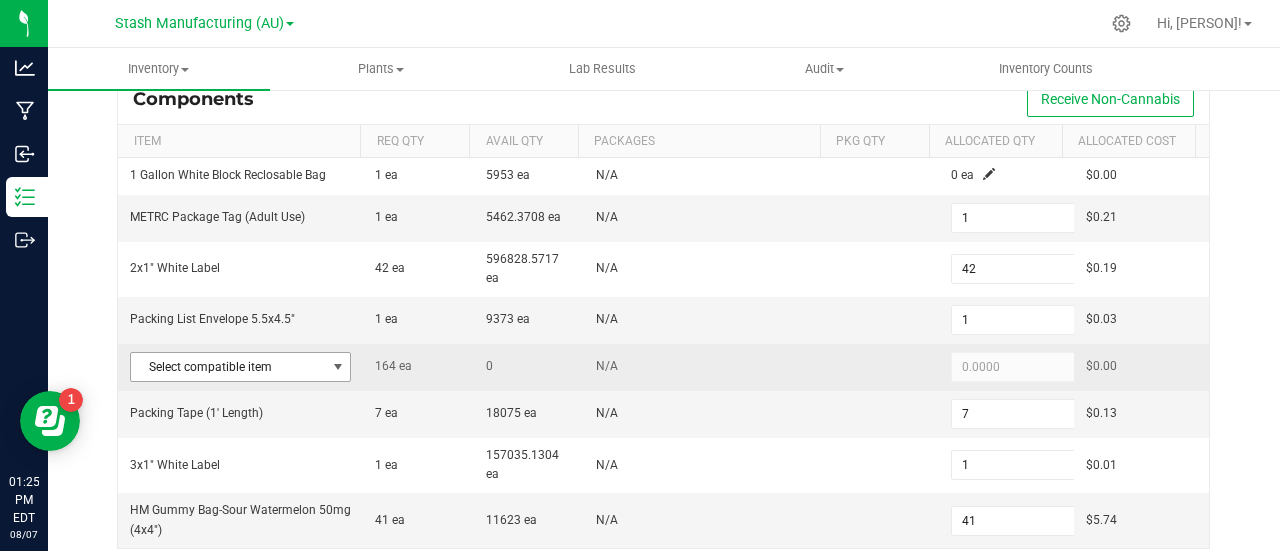 type on "41" 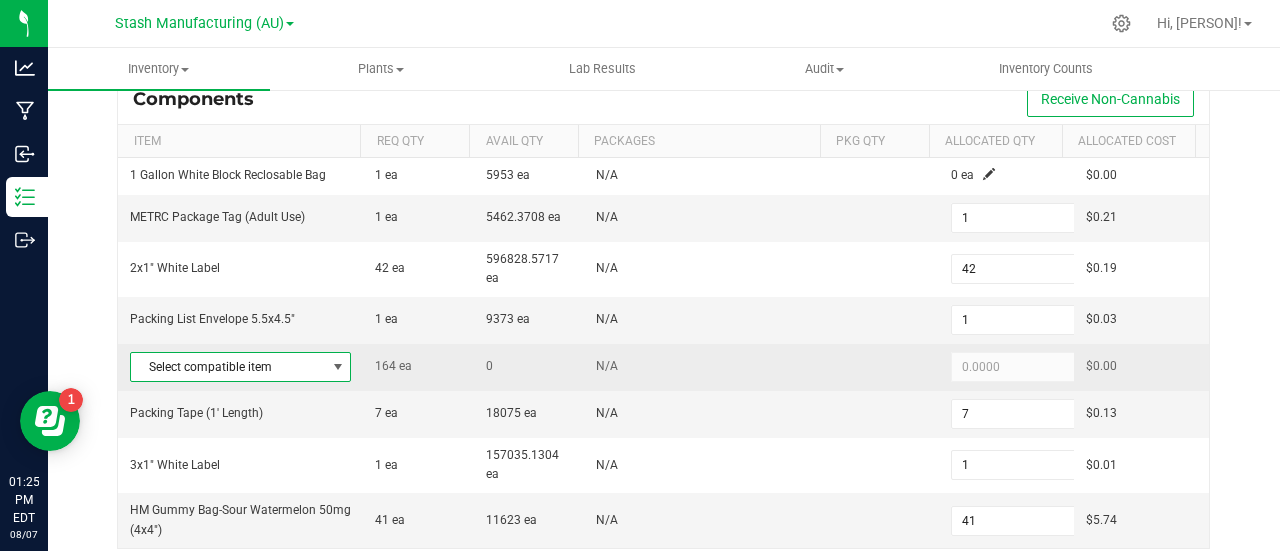 click at bounding box center (338, 367) 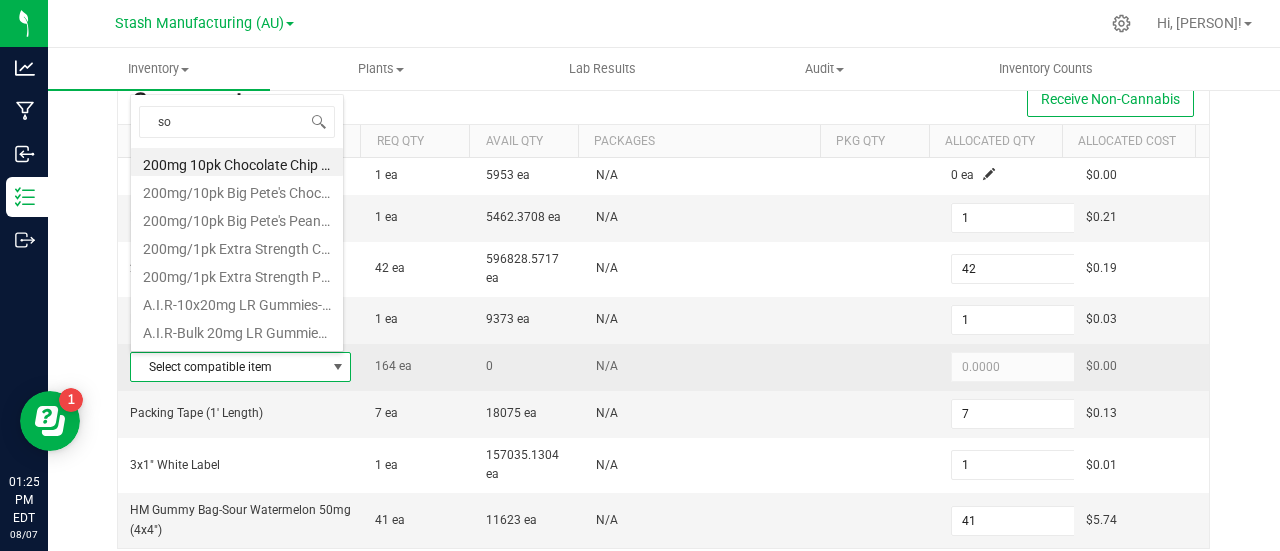 scroll, scrollTop: 0, scrollLeft: 0, axis: both 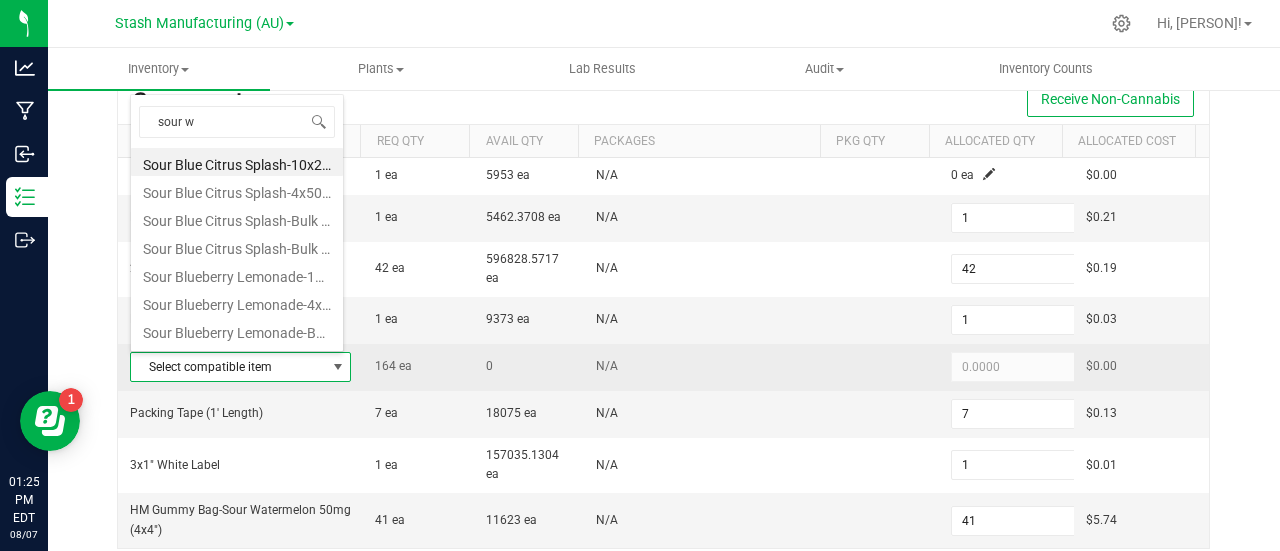type on "sour wa" 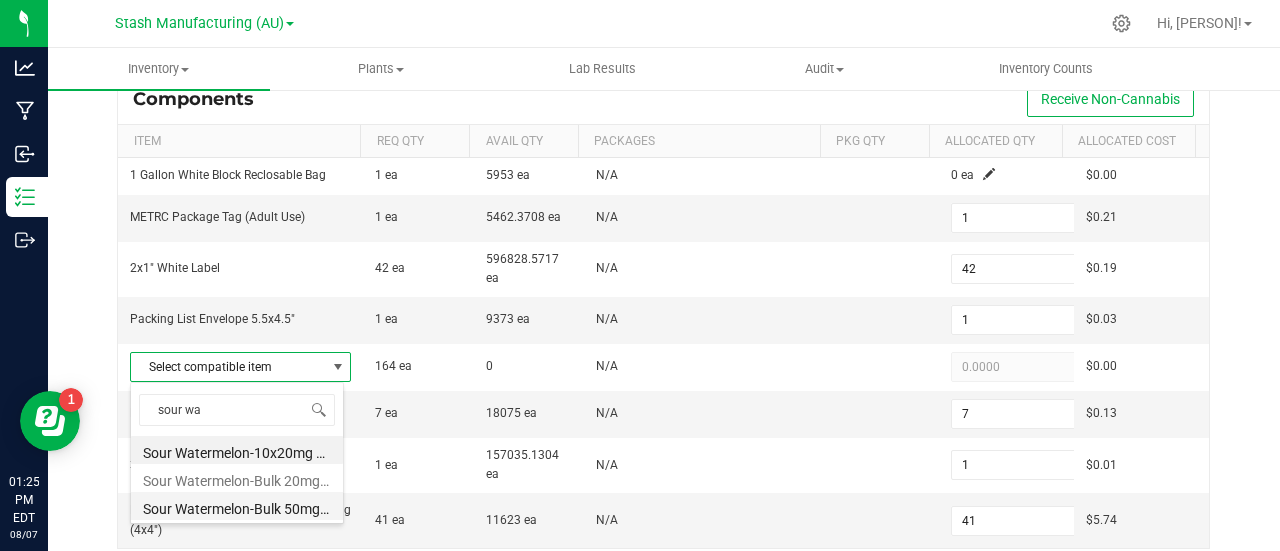 click on "Sour Watermelon-Bulk 50mg Gummies-AU-HMC" at bounding box center [237, 506] 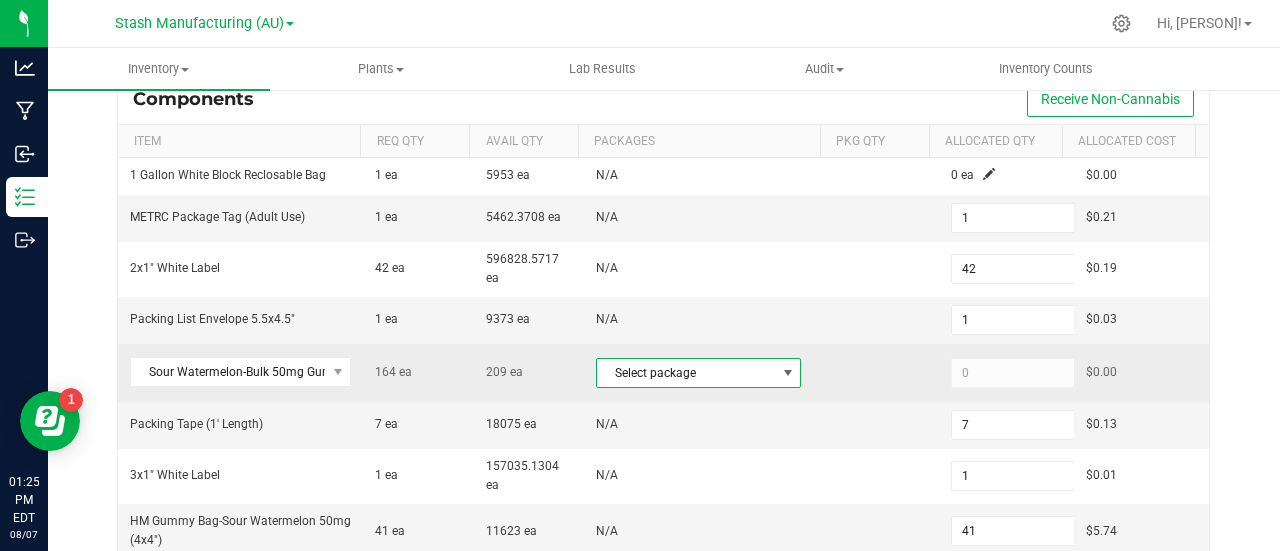 click at bounding box center [788, 373] 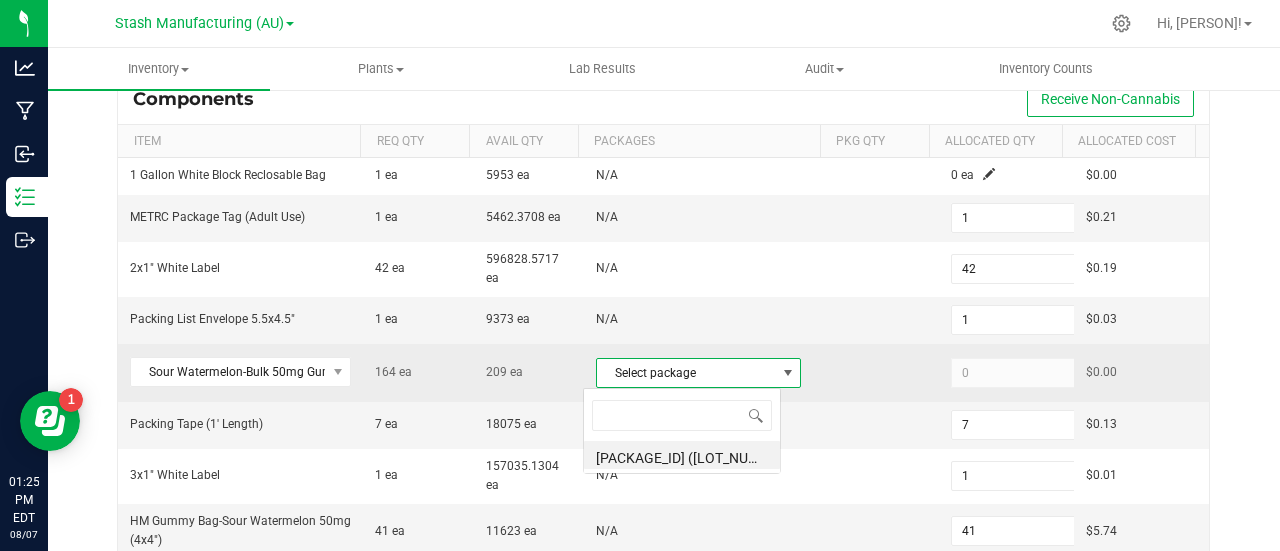 scroll, scrollTop: 99970, scrollLeft: 99802, axis: both 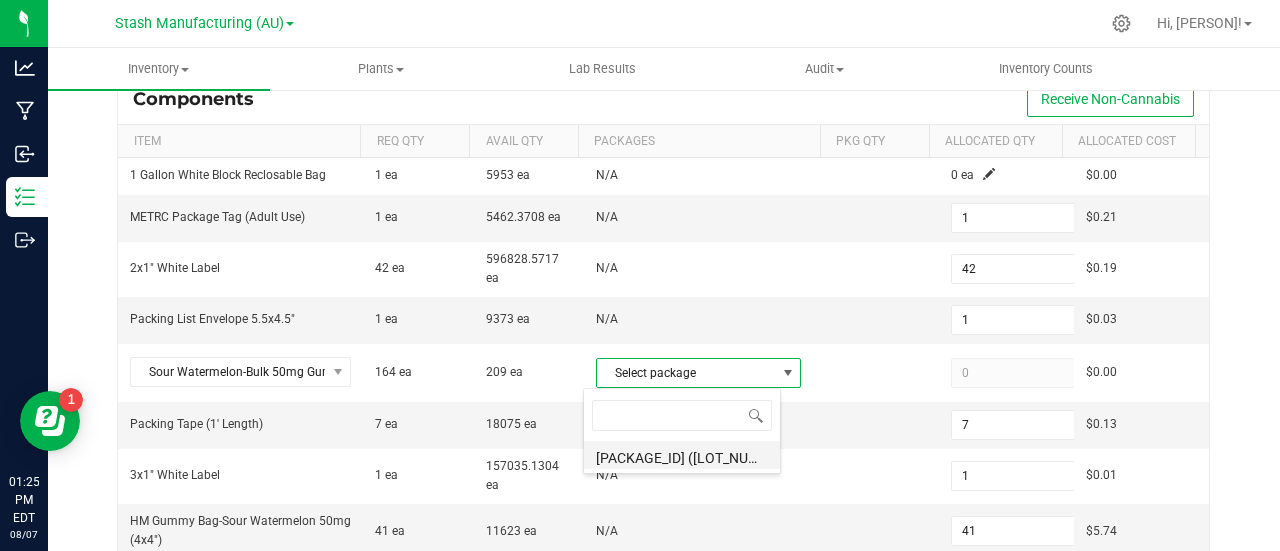 click on "[PACKAGE_ID] ([LOT_NUMBER])" at bounding box center (682, 455) 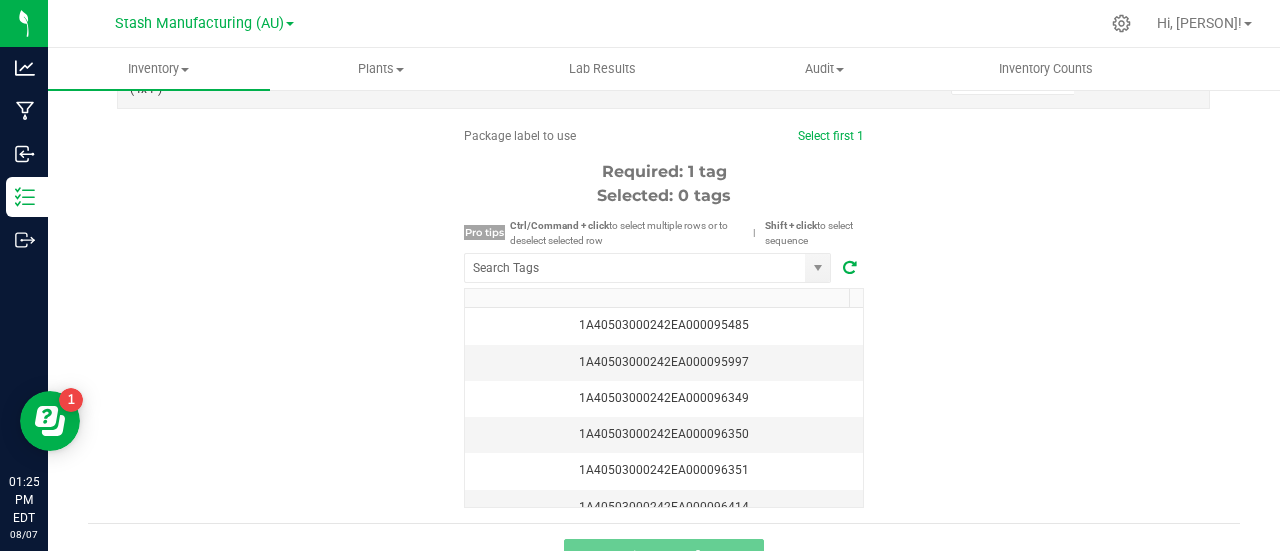 scroll, scrollTop: 730, scrollLeft: 0, axis: vertical 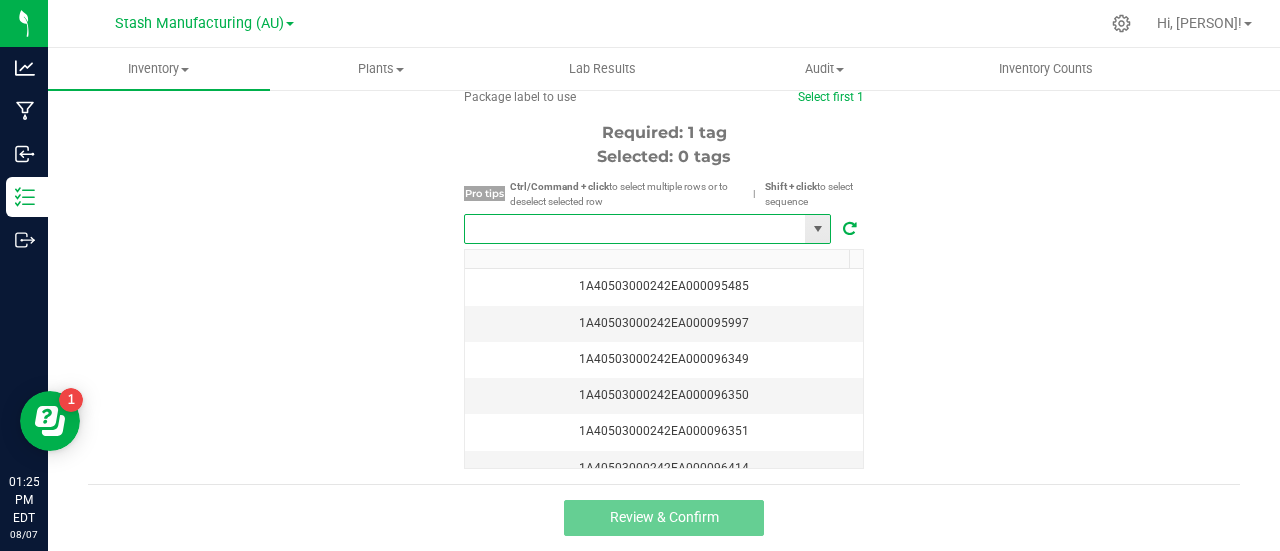 click at bounding box center [635, 229] 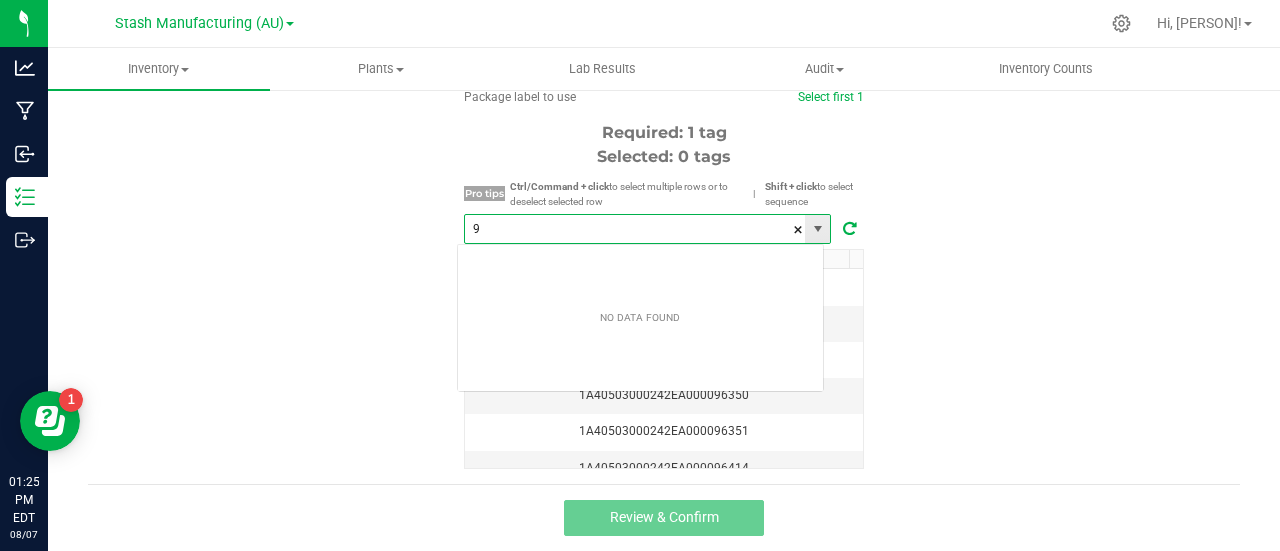 scroll, scrollTop: 99970, scrollLeft: 99633, axis: both 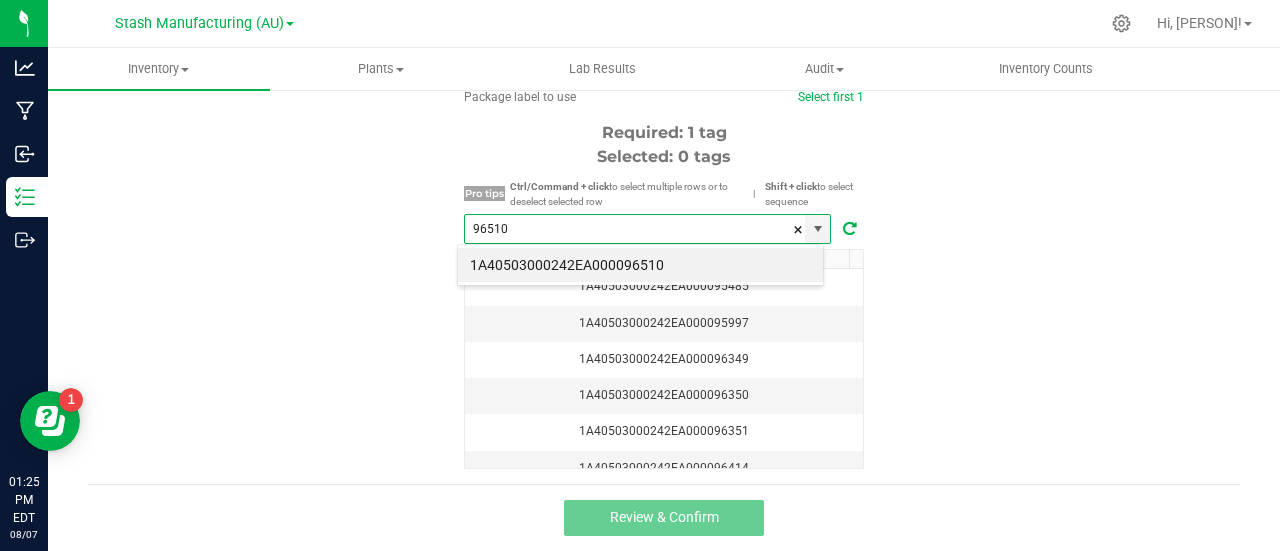 click on "1A40503000242EA000096510" at bounding box center [640, 265] 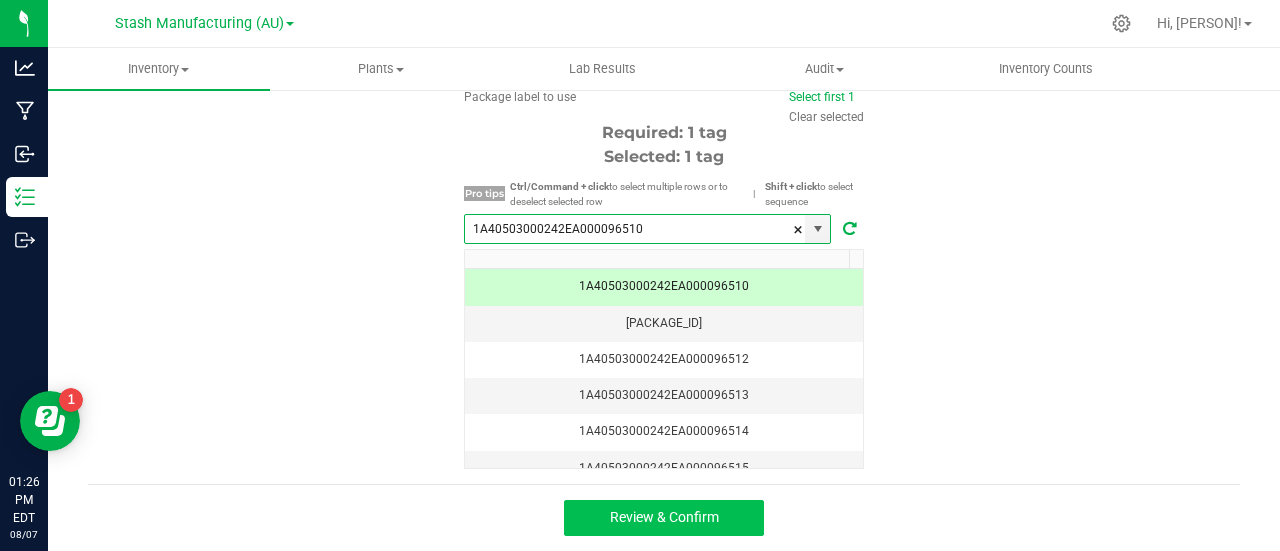 type on "1A40503000242EA000096510" 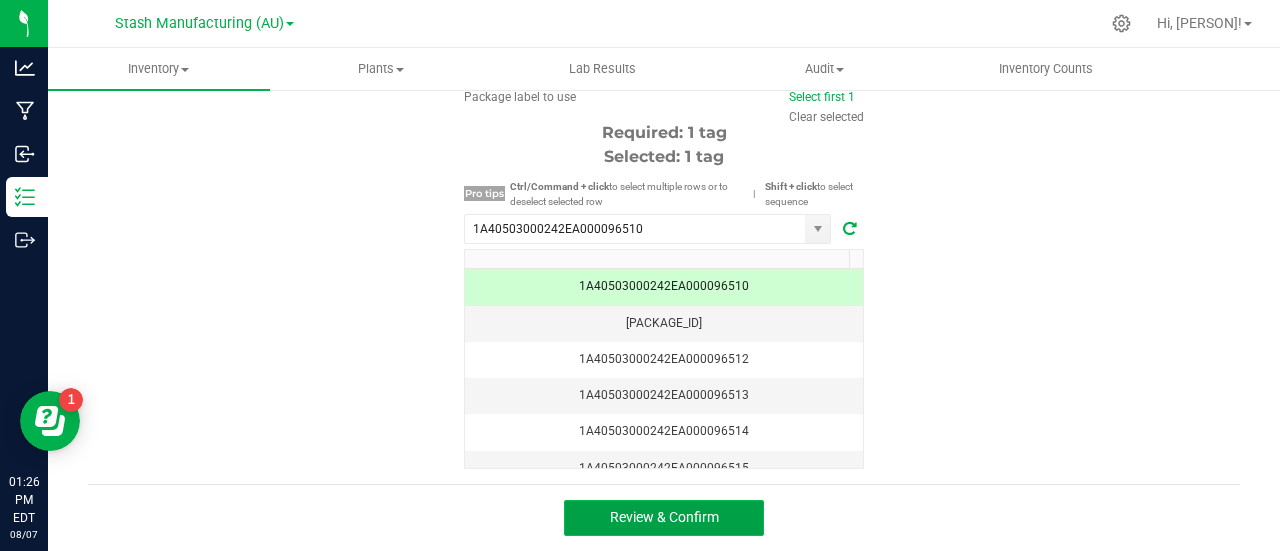 click on "Review & Confirm" at bounding box center (664, 517) 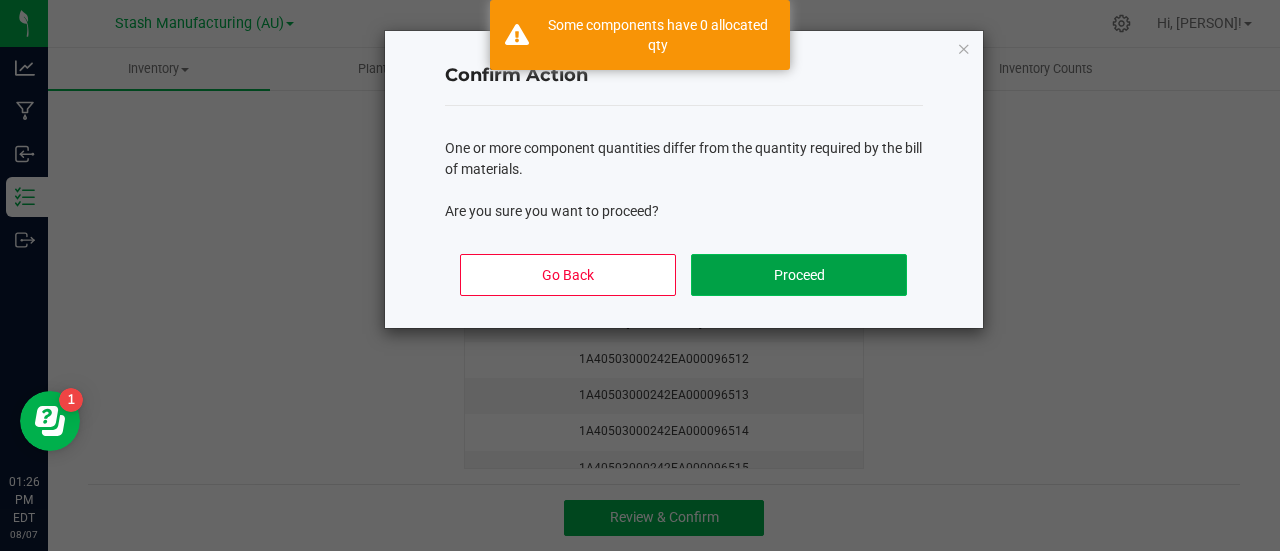 click on "Proceed" 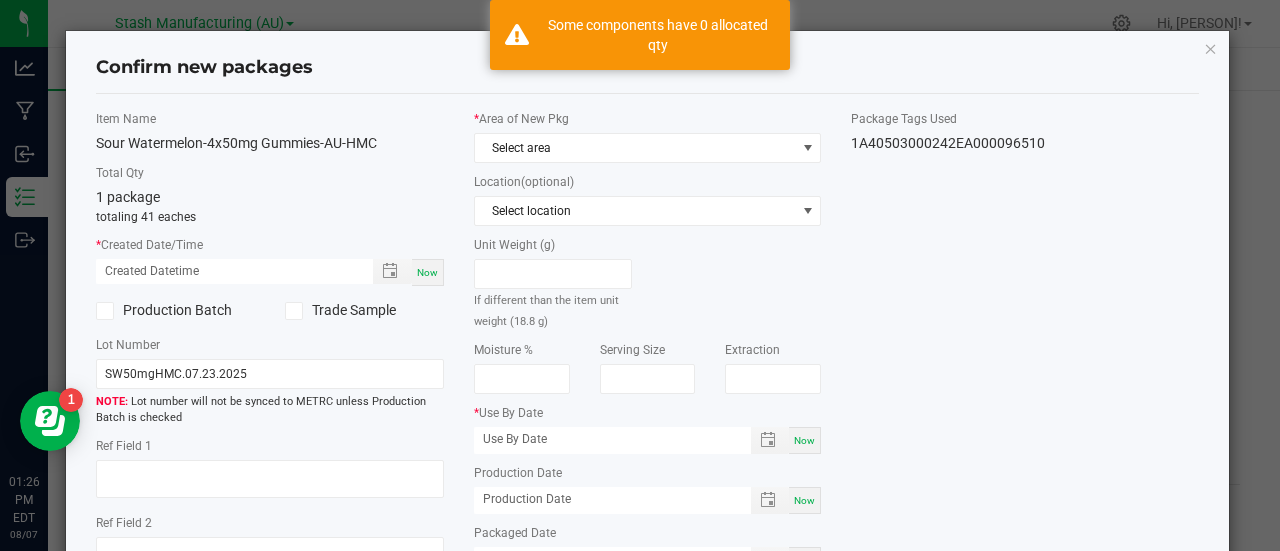 type on "[DATE]" 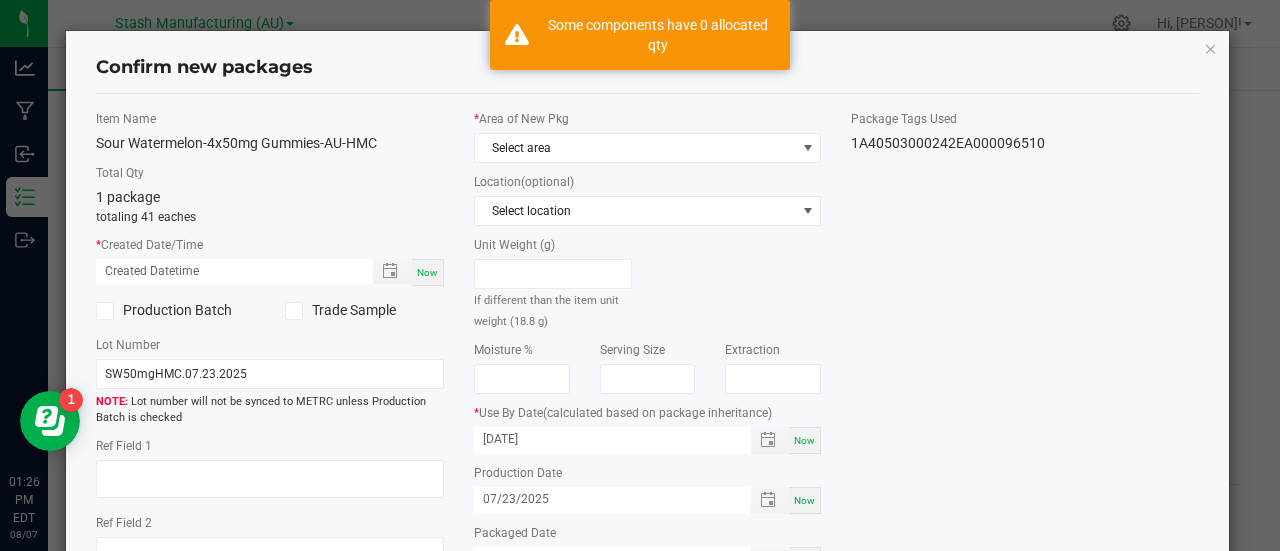 click on "Now" at bounding box center (427, 272) 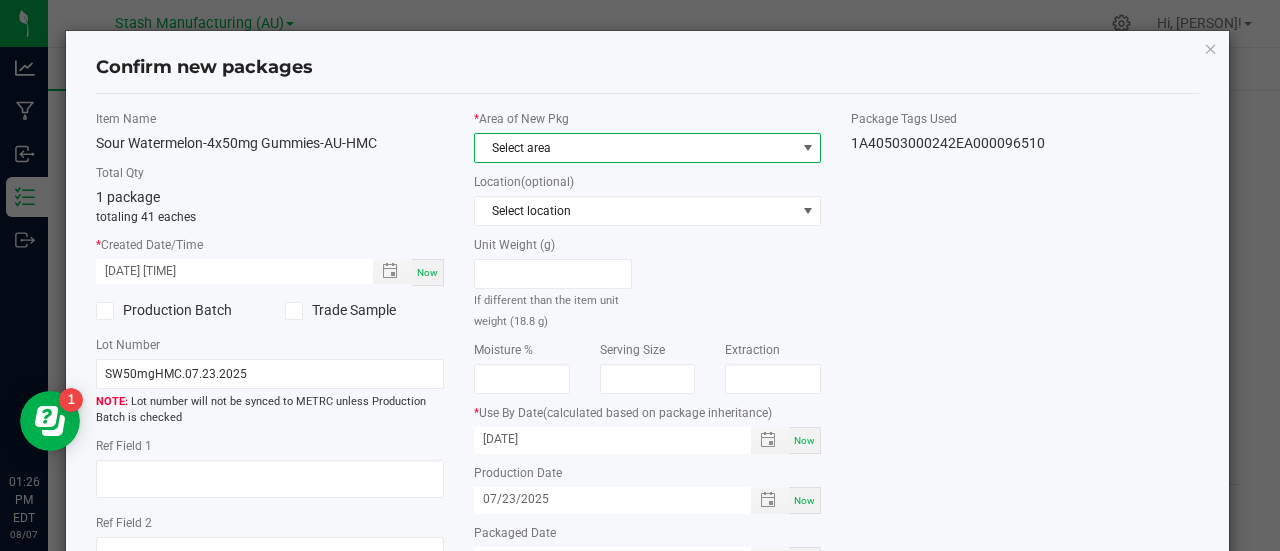 click at bounding box center (808, 148) 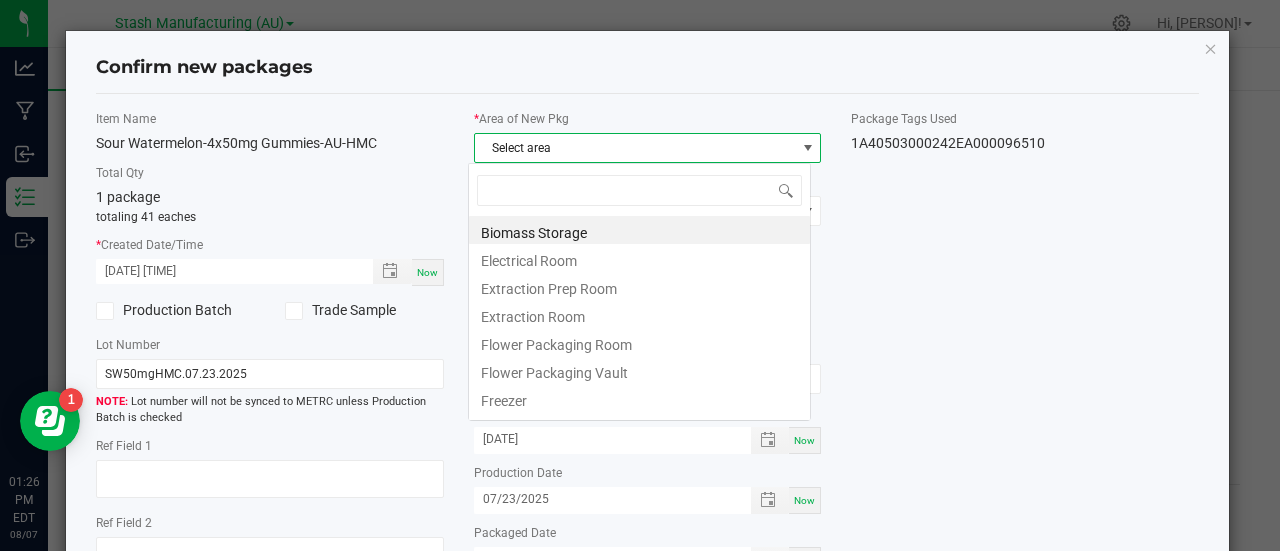 scroll, scrollTop: 99970, scrollLeft: 99657, axis: both 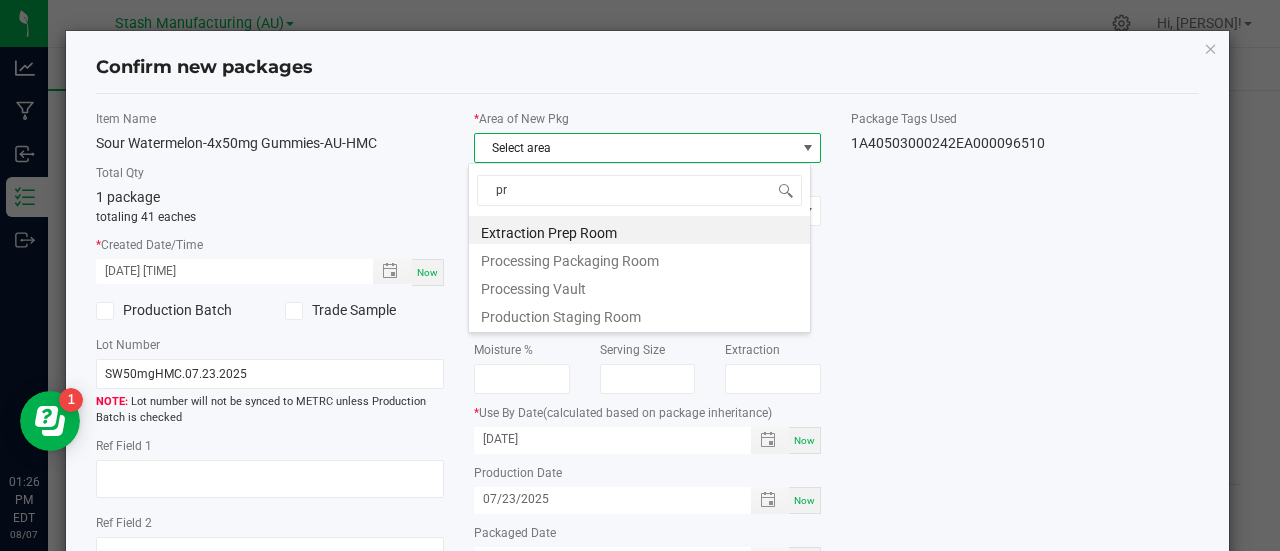 type on "pro" 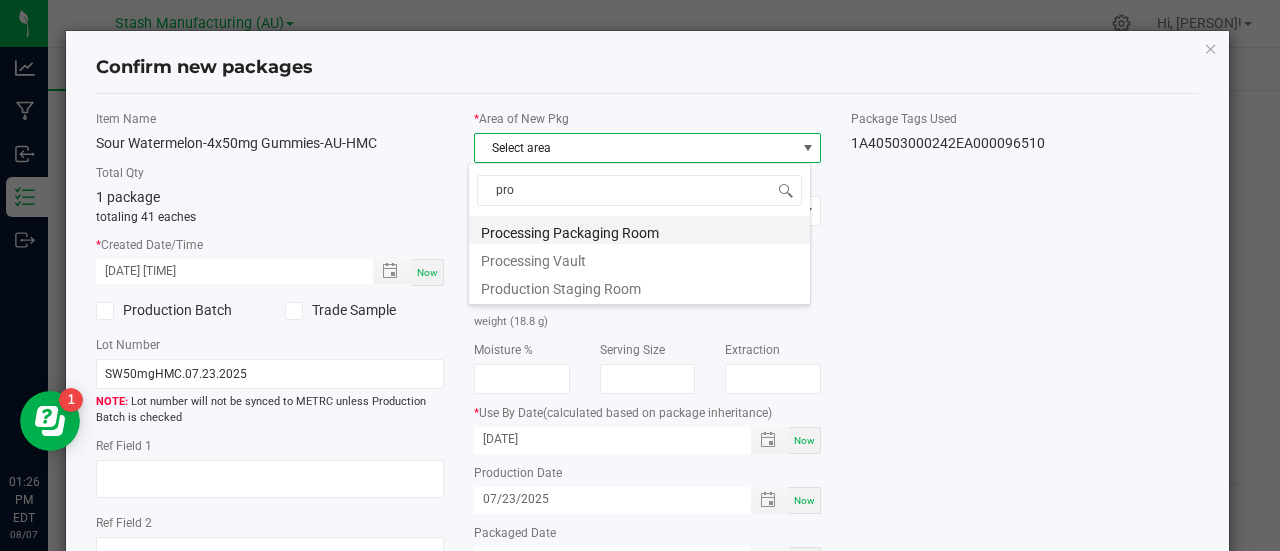 click on "Processing Packaging Room" at bounding box center (639, 230) 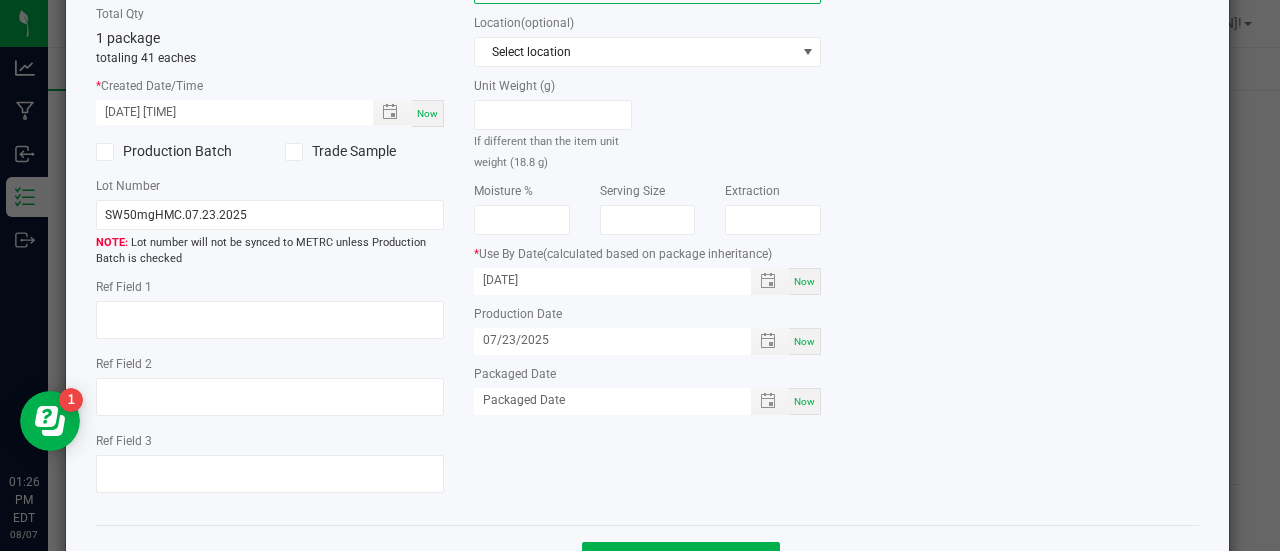 scroll, scrollTop: 160, scrollLeft: 0, axis: vertical 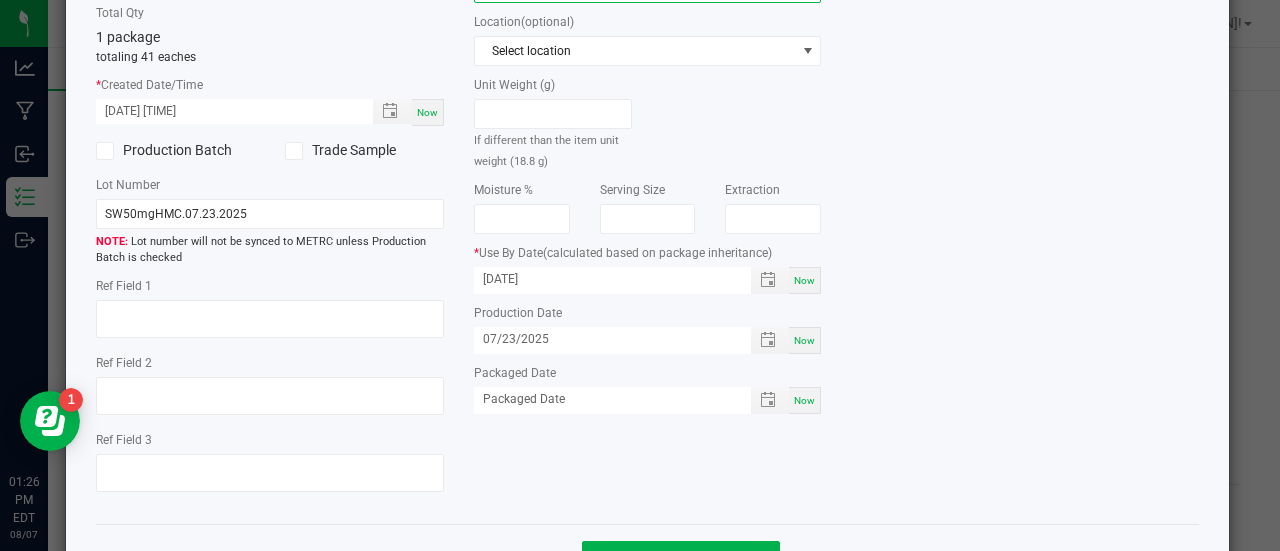 click on "Now" at bounding box center [804, 400] 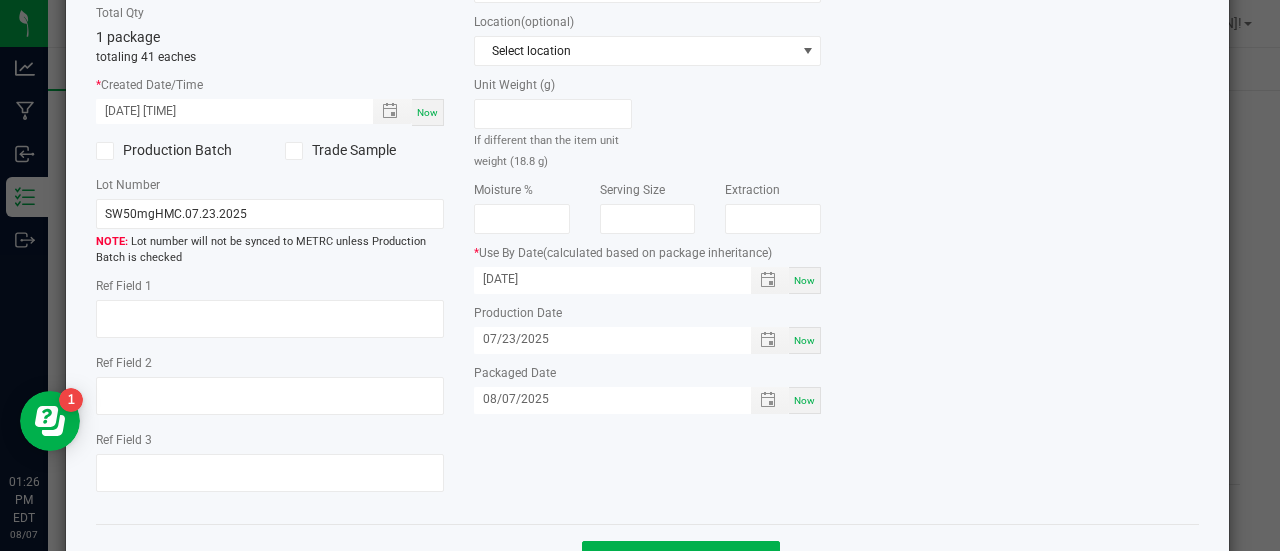 scroll, scrollTop: 233, scrollLeft: 0, axis: vertical 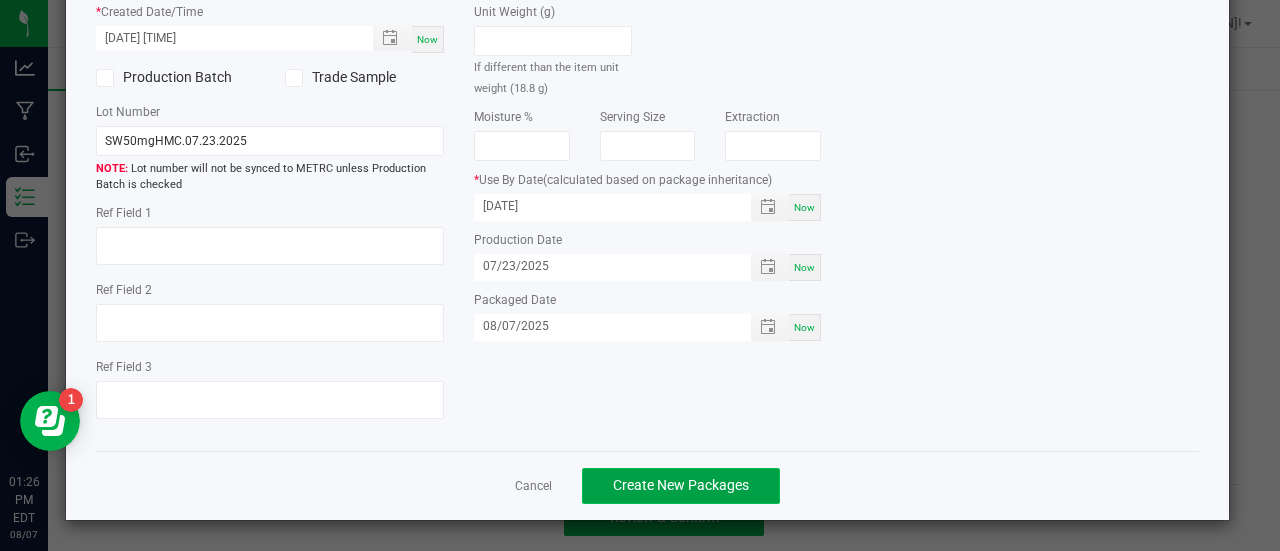 click on "Create New Packages" 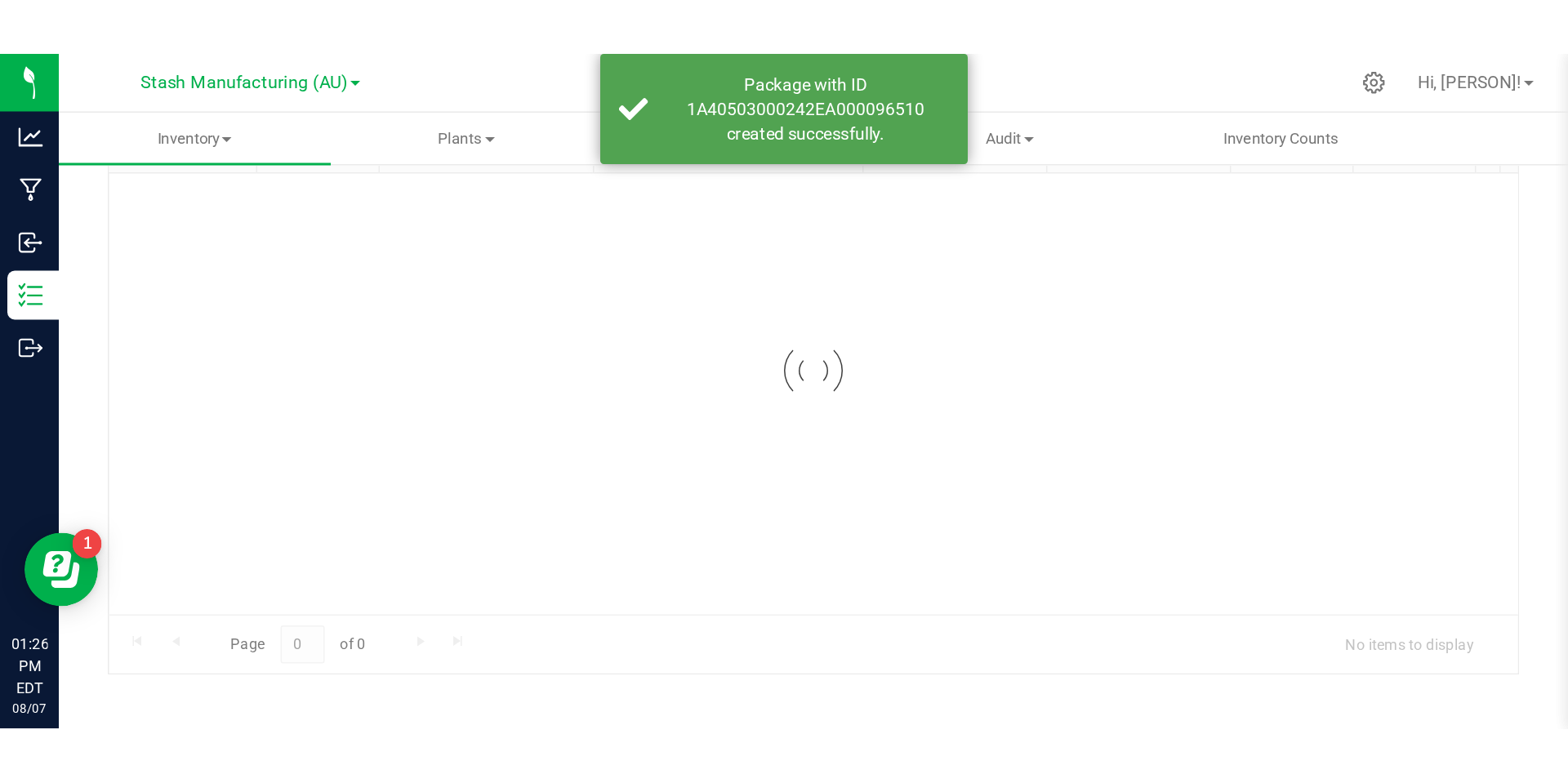 scroll, scrollTop: 120, scrollLeft: 0, axis: vertical 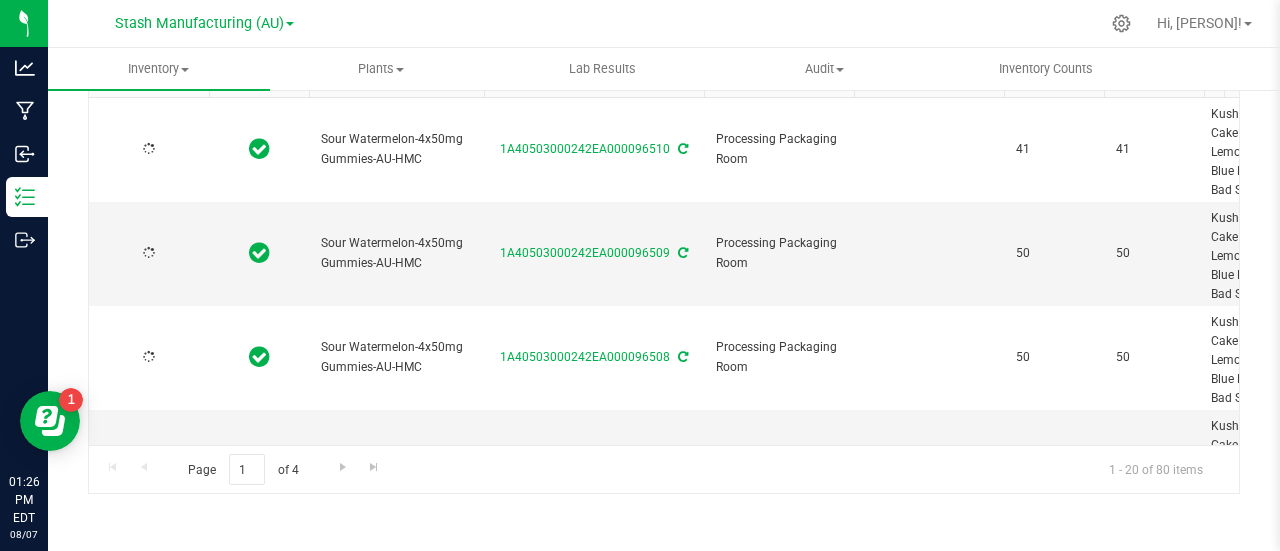 type on "2025-07-23" 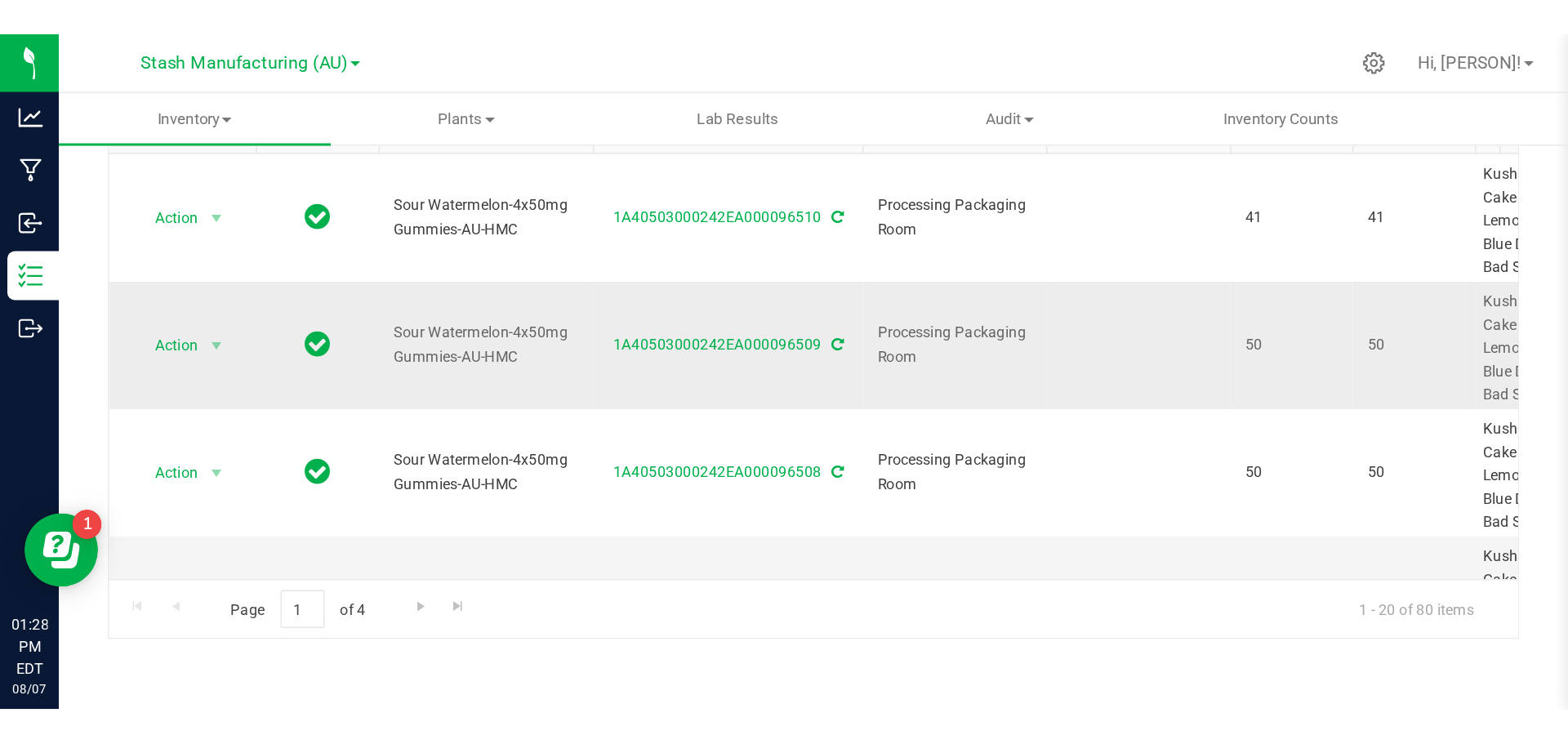 scroll, scrollTop: 0, scrollLeft: 0, axis: both 